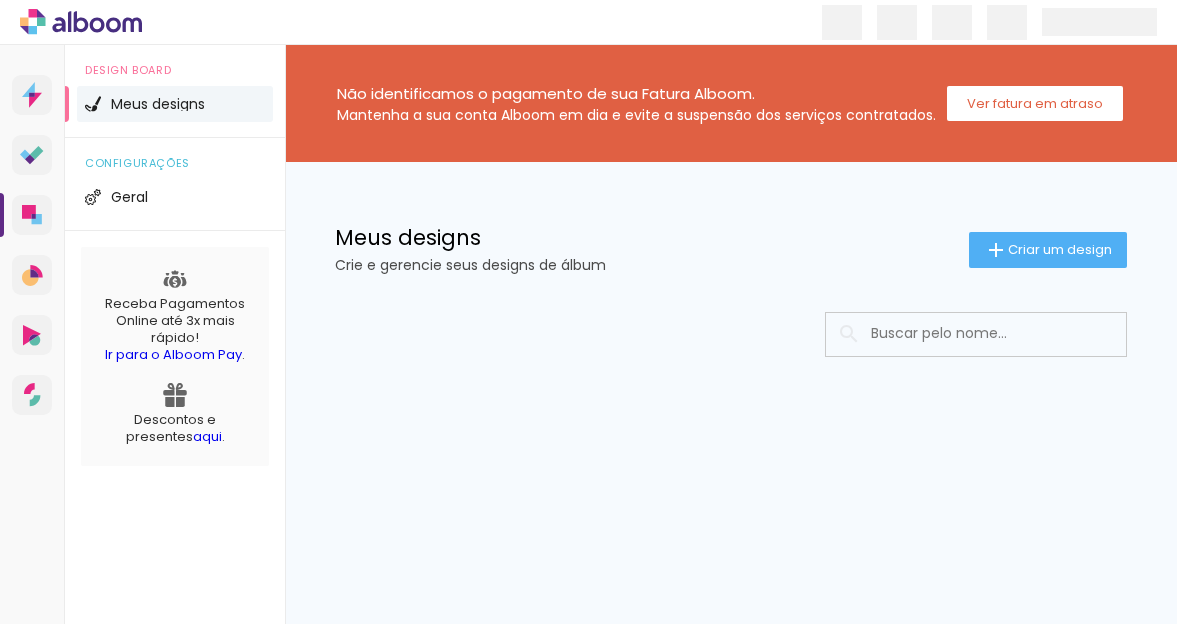 scroll, scrollTop: 0, scrollLeft: 0, axis: both 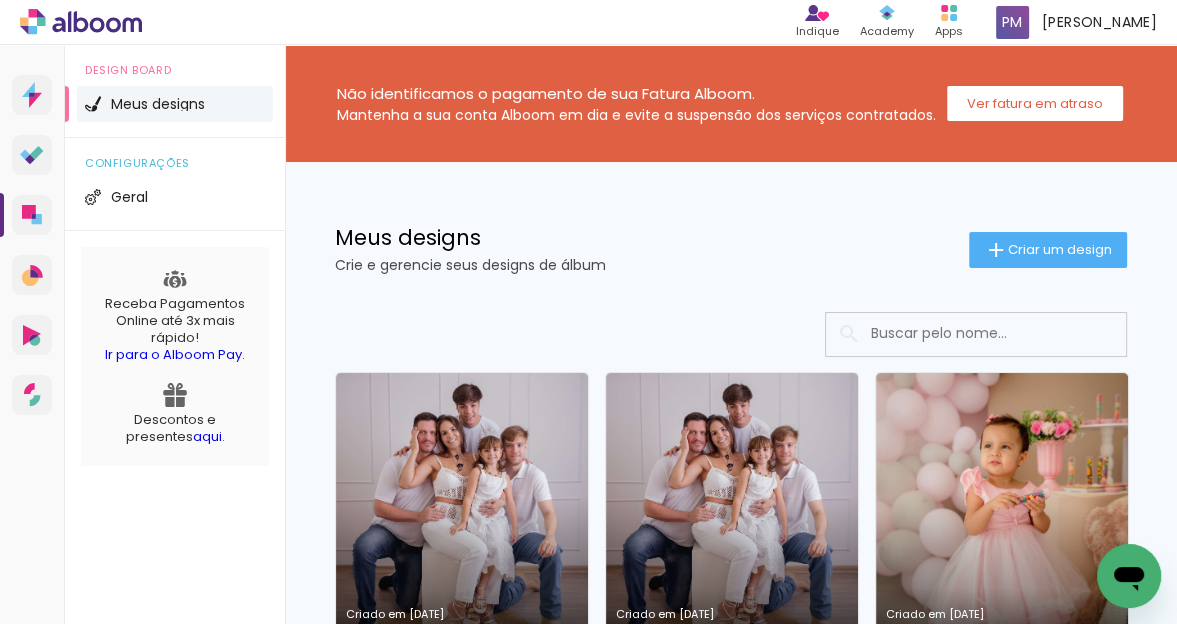 drag, startPoint x: 1026, startPoint y: 251, endPoint x: 1098, endPoint y: 273, distance: 75.28612 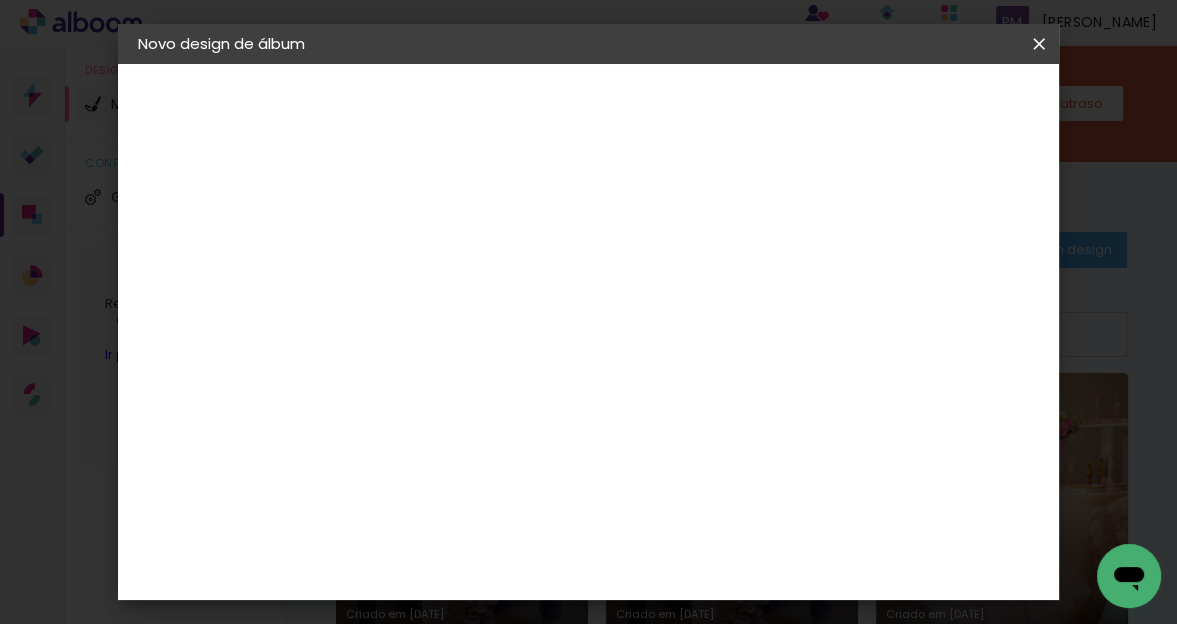 click at bounding box center [465, 268] 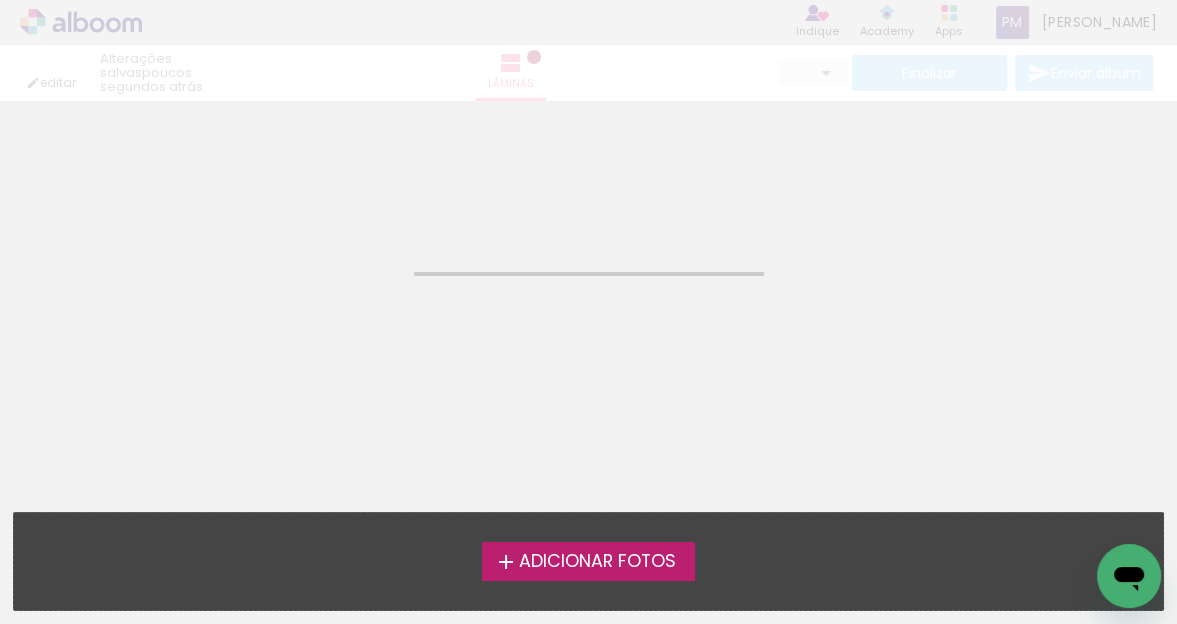 click on "Adicionar Fotos" at bounding box center (596, 562) 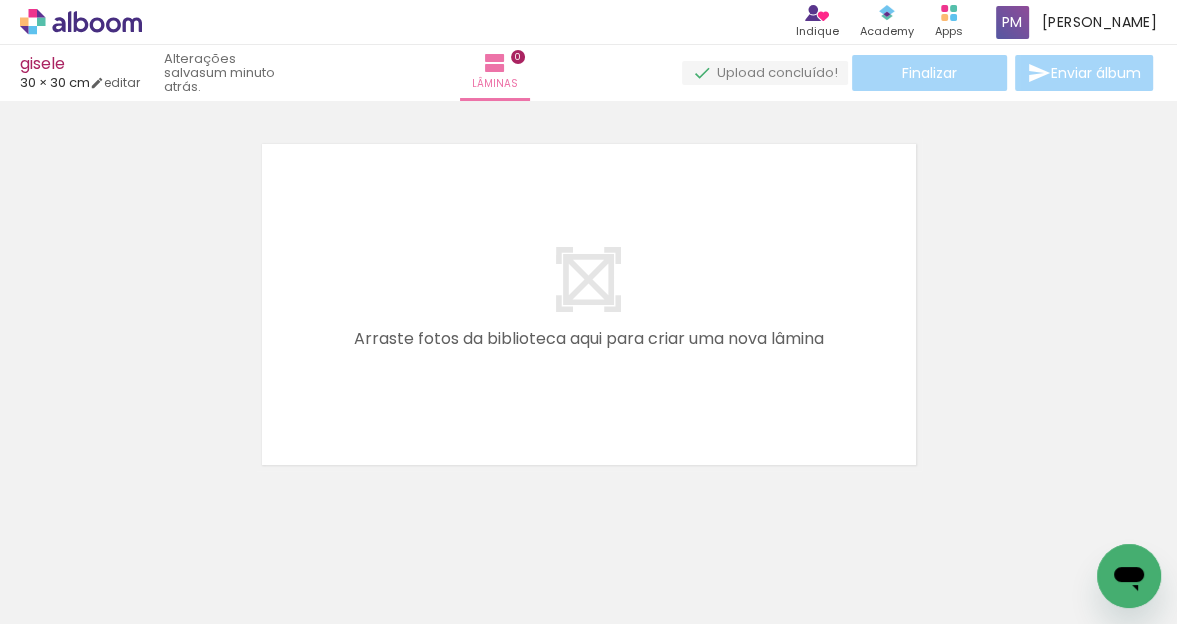 scroll, scrollTop: 24, scrollLeft: 0, axis: vertical 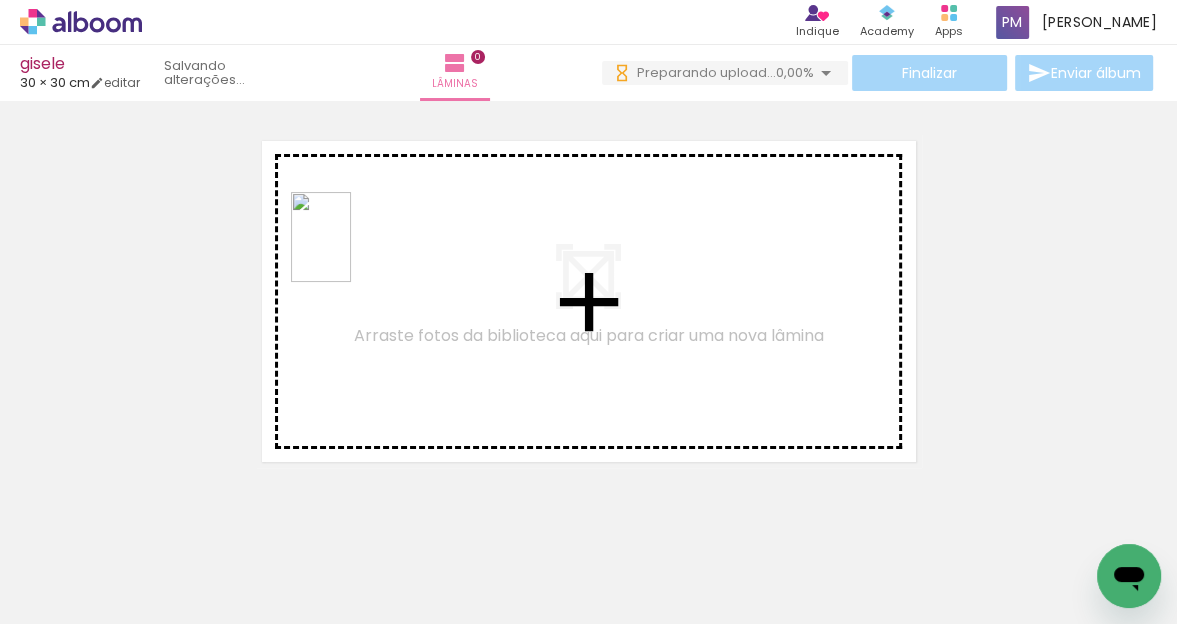 drag, startPoint x: 223, startPoint y: 541, endPoint x: 351, endPoint y: 252, distance: 316.0775 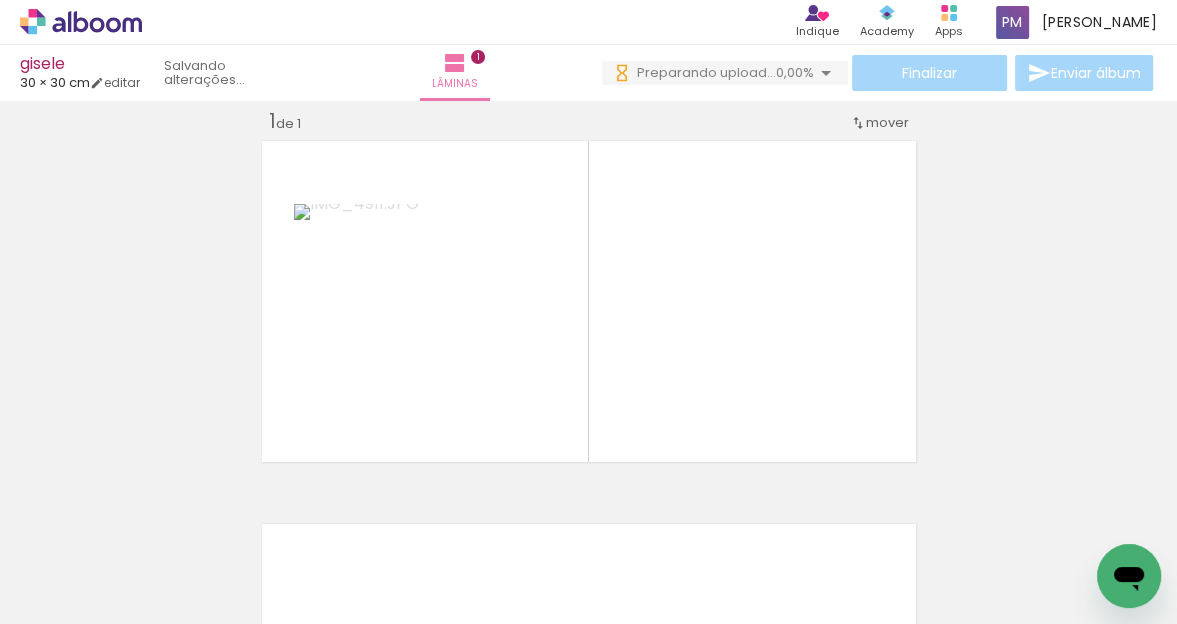 scroll, scrollTop: 24, scrollLeft: 0, axis: vertical 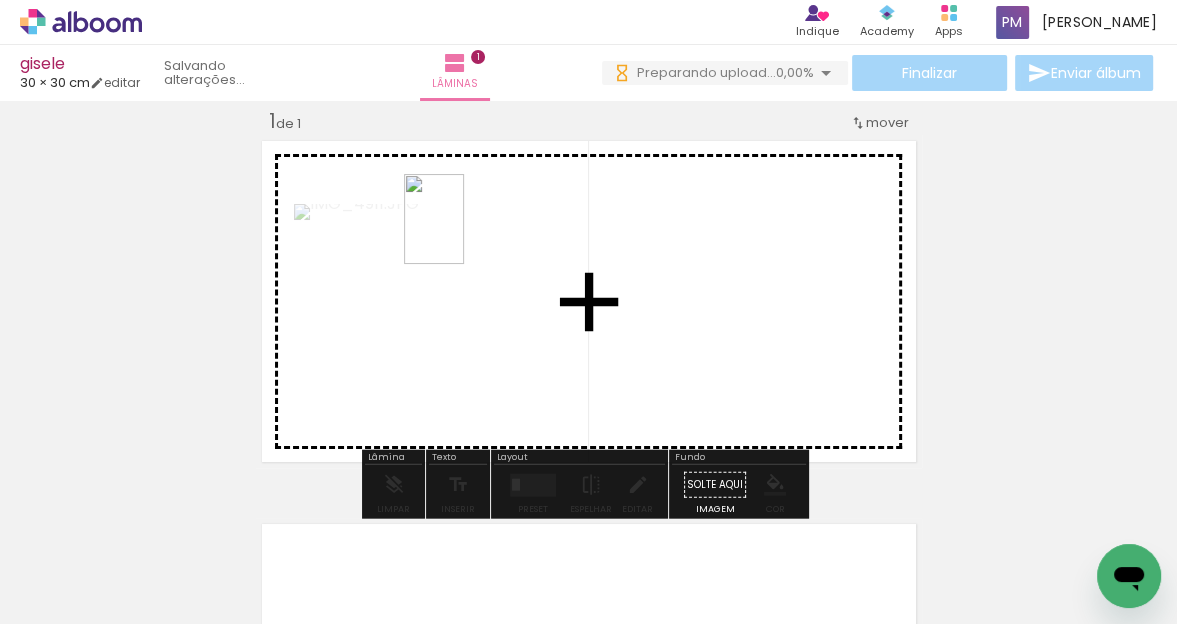 drag, startPoint x: 325, startPoint y: 563, endPoint x: 464, endPoint y: 234, distance: 357.15823 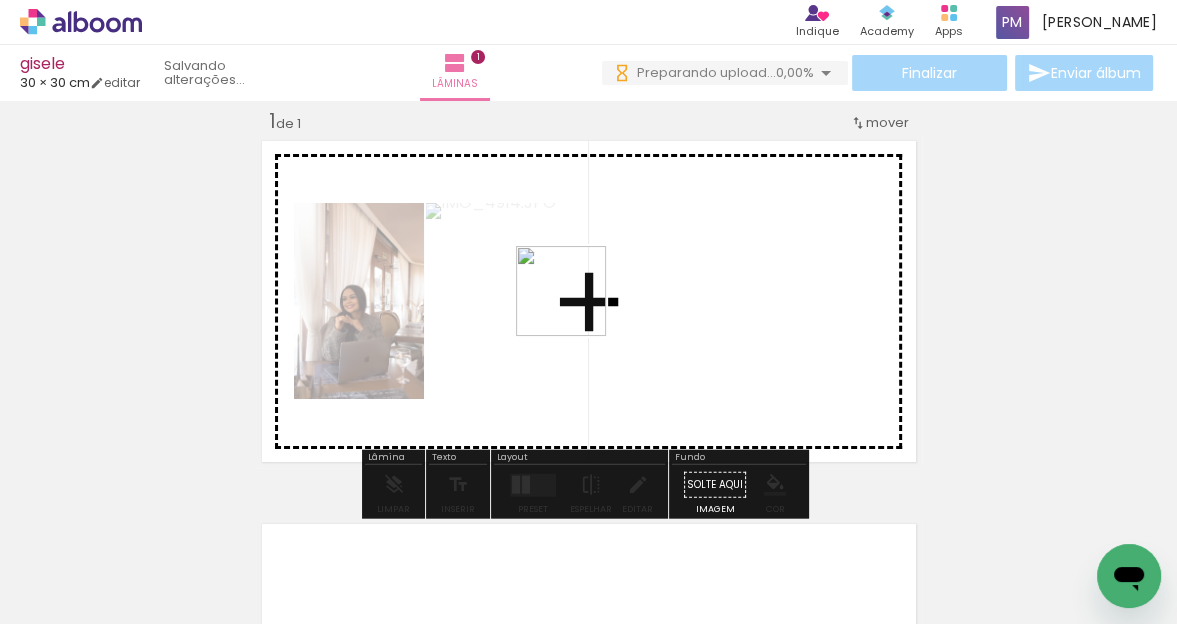 drag, startPoint x: 438, startPoint y: 590, endPoint x: 536, endPoint y: 566, distance: 100.89599 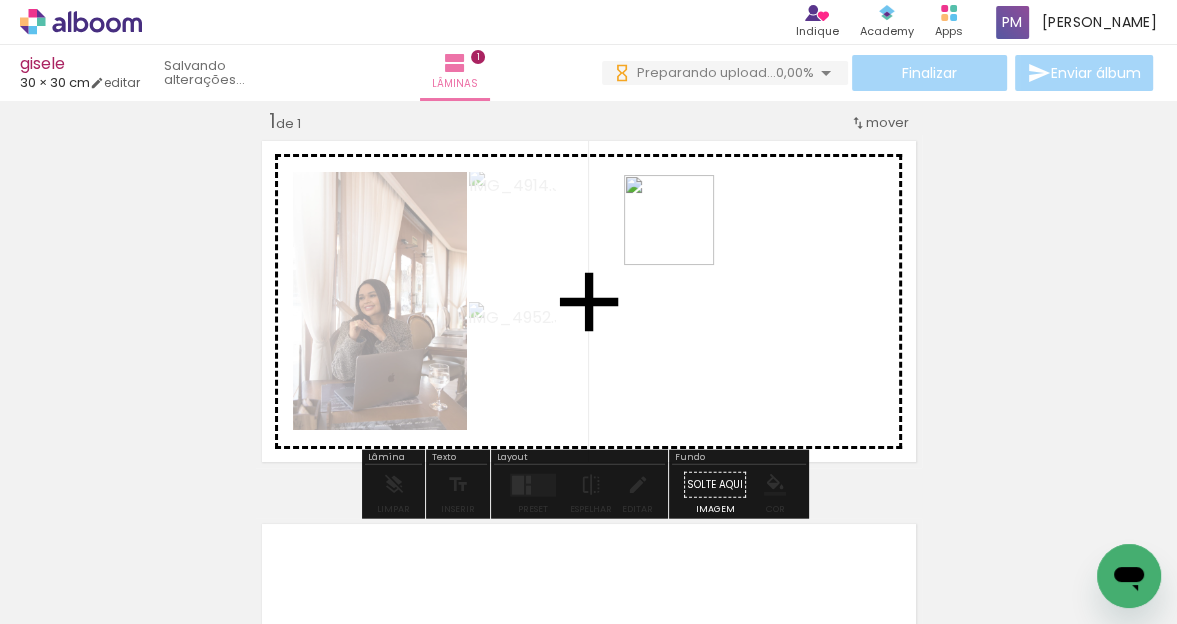 drag, startPoint x: 537, startPoint y: 581, endPoint x: 684, endPoint y: 235, distance: 375.9322 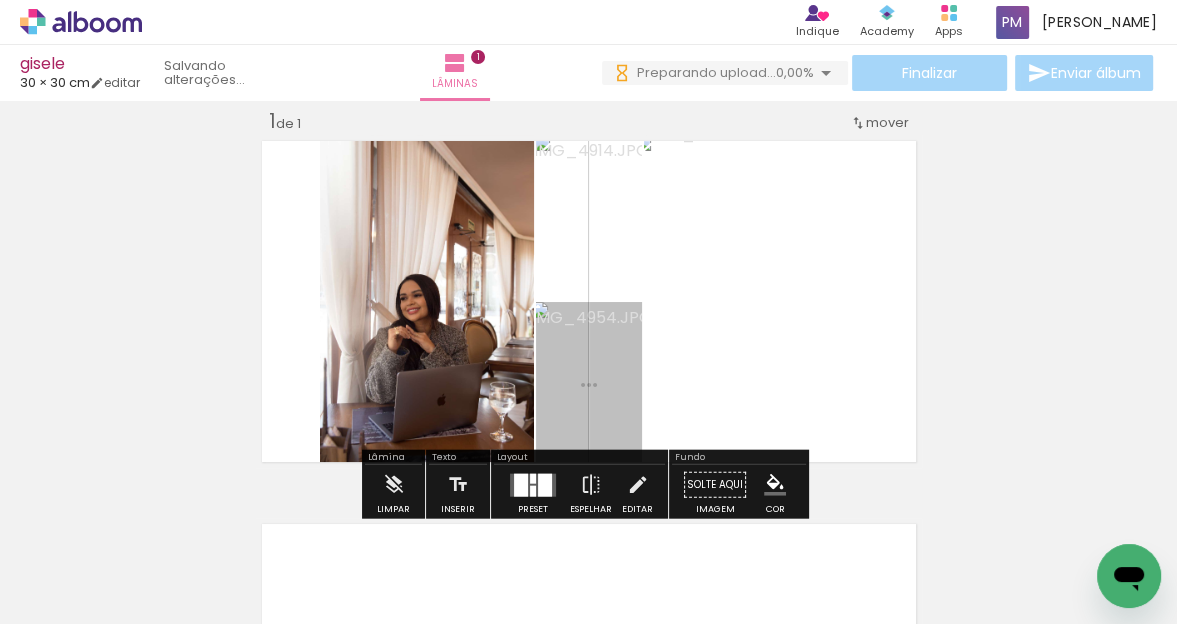 scroll, scrollTop: 0, scrollLeft: 0, axis: both 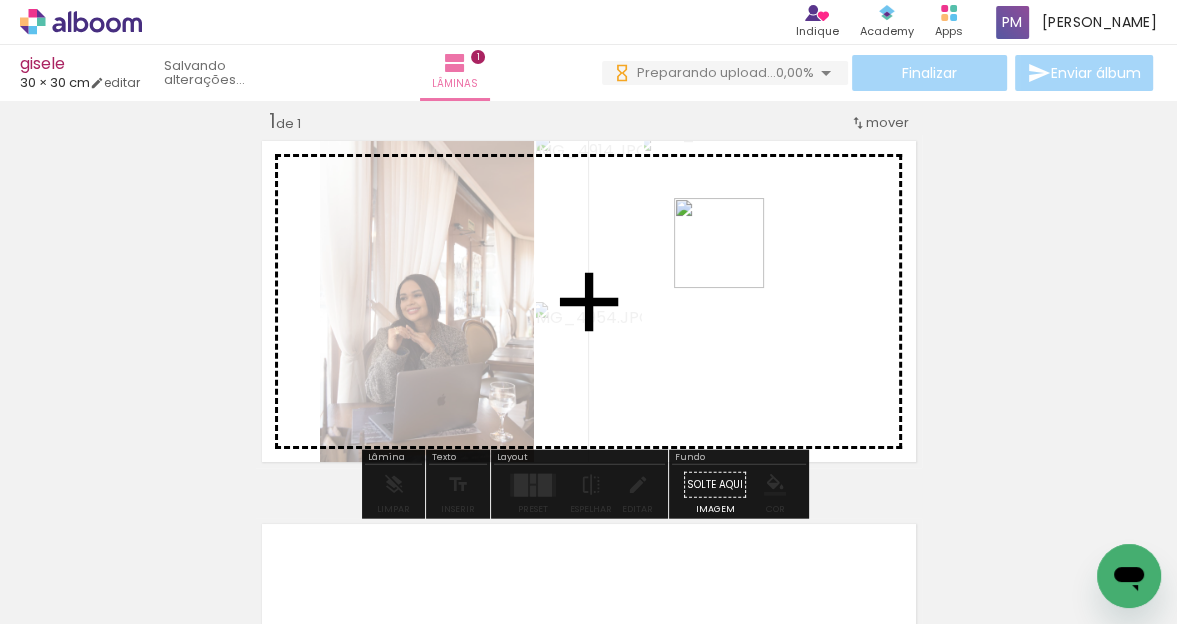 drag, startPoint x: 648, startPoint y: 554, endPoint x: 848, endPoint y: 519, distance: 203.0394 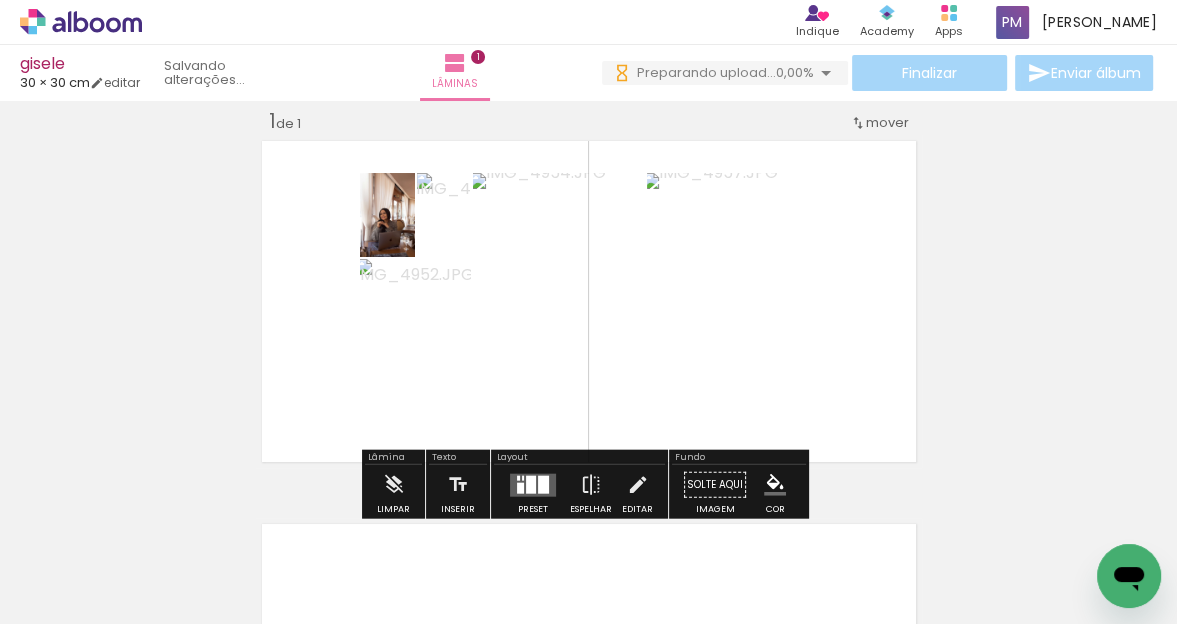 scroll, scrollTop: 0, scrollLeft: 0, axis: both 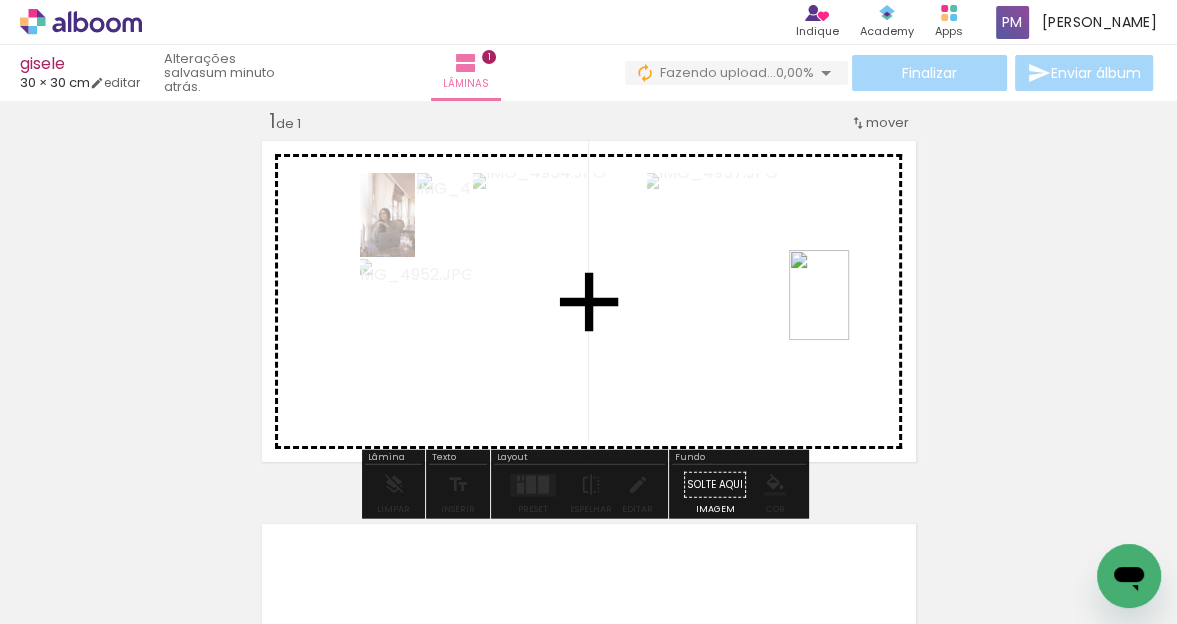 drag, startPoint x: 880, startPoint y: 585, endPoint x: 952, endPoint y: 499, distance: 112.1606 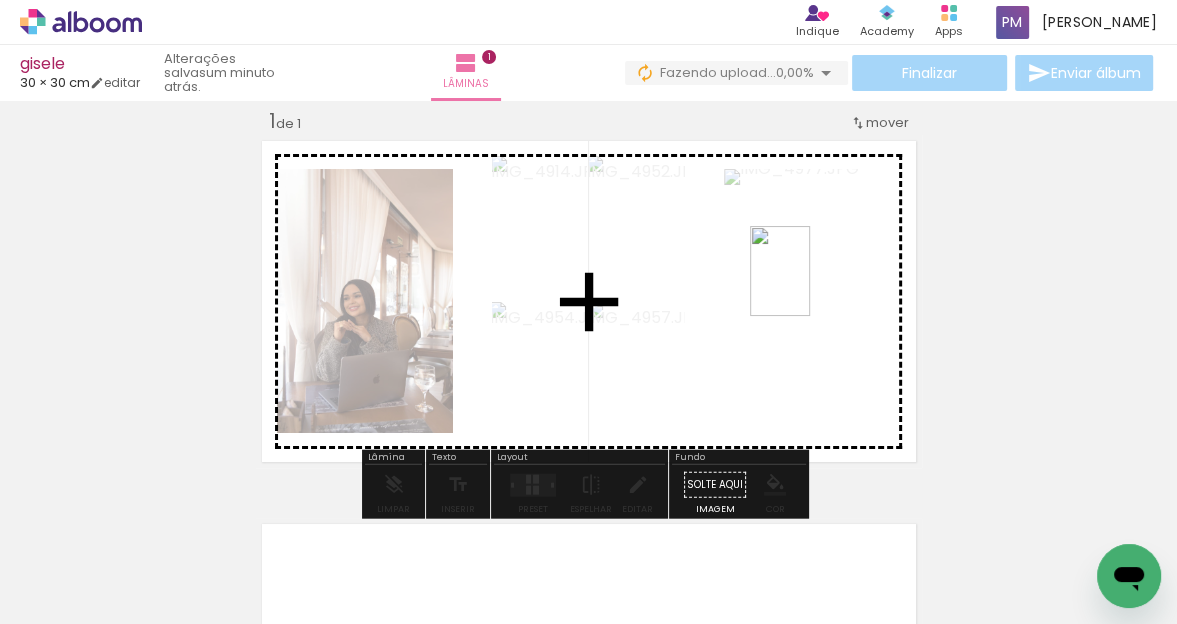 drag, startPoint x: 986, startPoint y: 557, endPoint x: 810, endPoint y: 286, distance: 323.1362 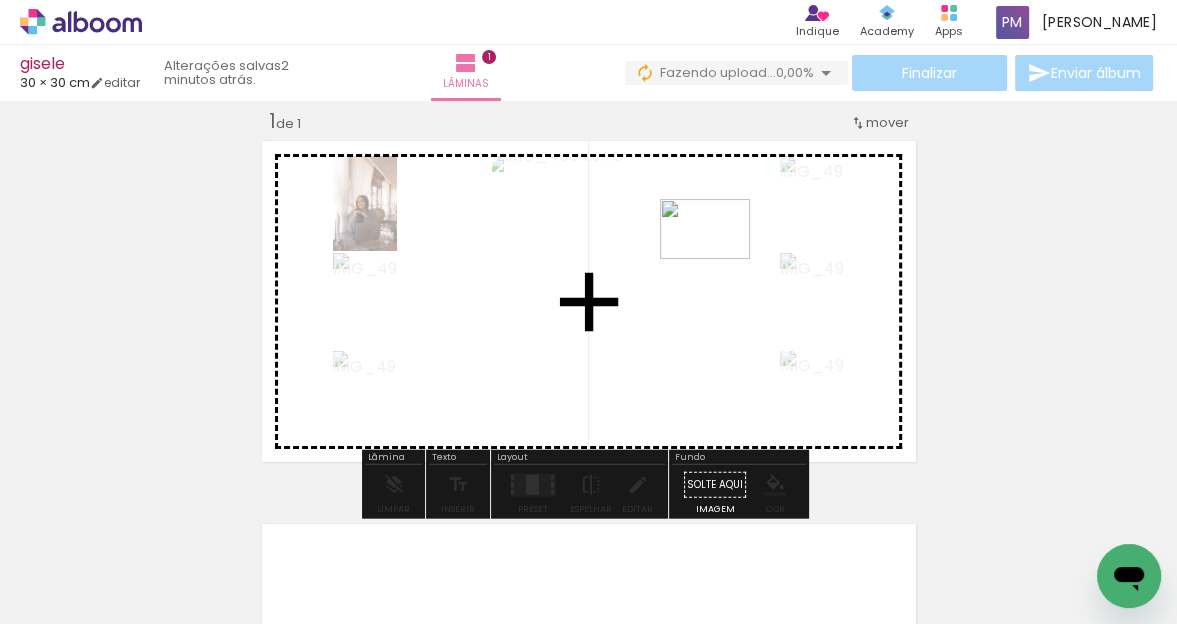 drag, startPoint x: 1072, startPoint y: 550, endPoint x: 709, endPoint y: 291, distance: 445.926 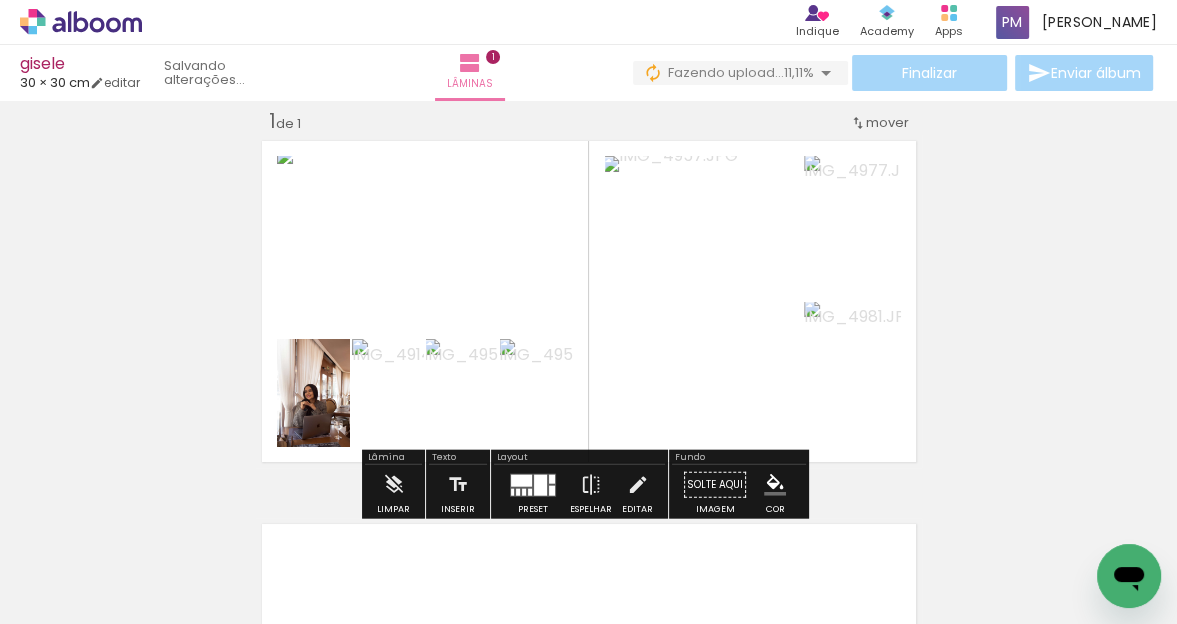 click at bounding box center (540, 484) 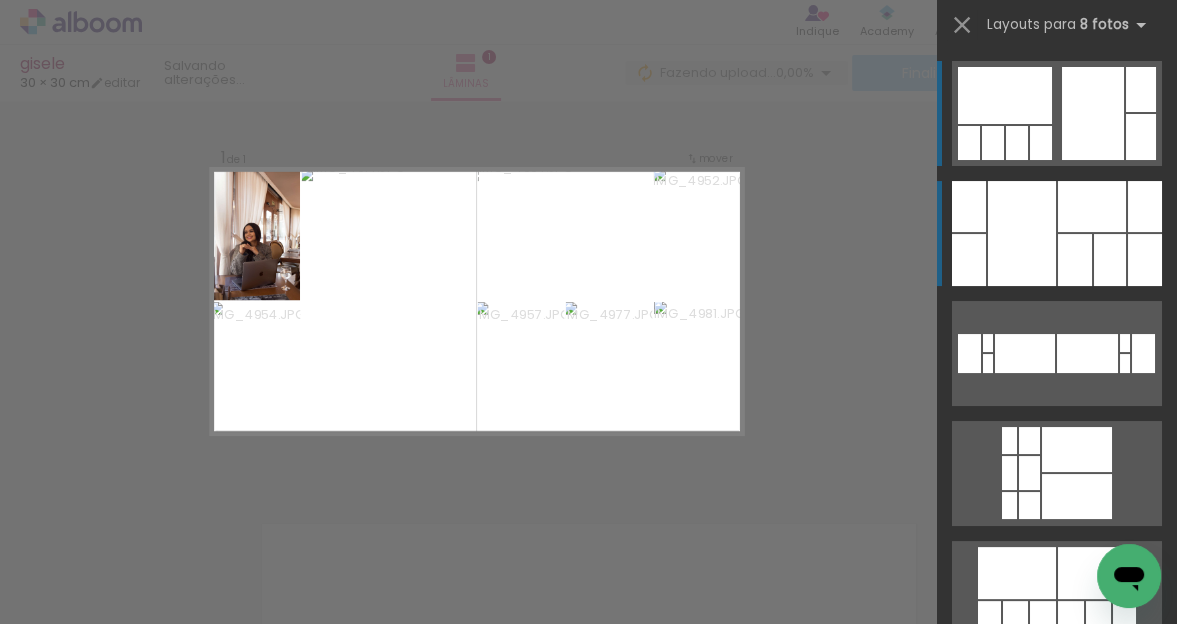 click at bounding box center (1022, 233) 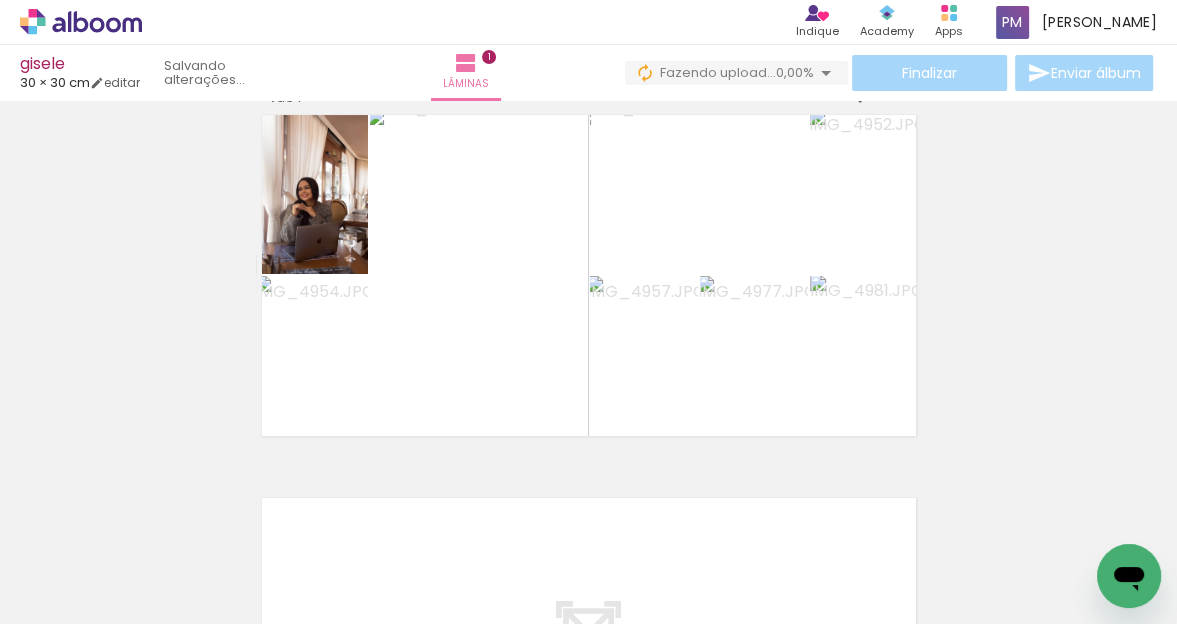 scroll, scrollTop: 0, scrollLeft: 0, axis: both 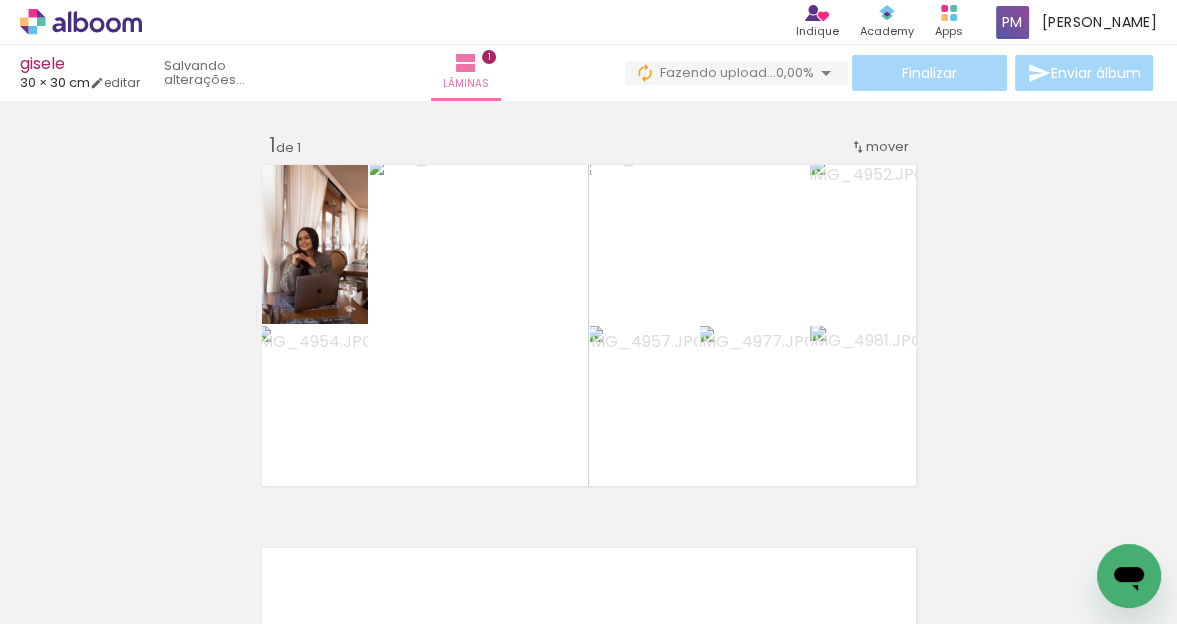 click on "Finalizar  Enviar álbum" at bounding box center (891, 73) 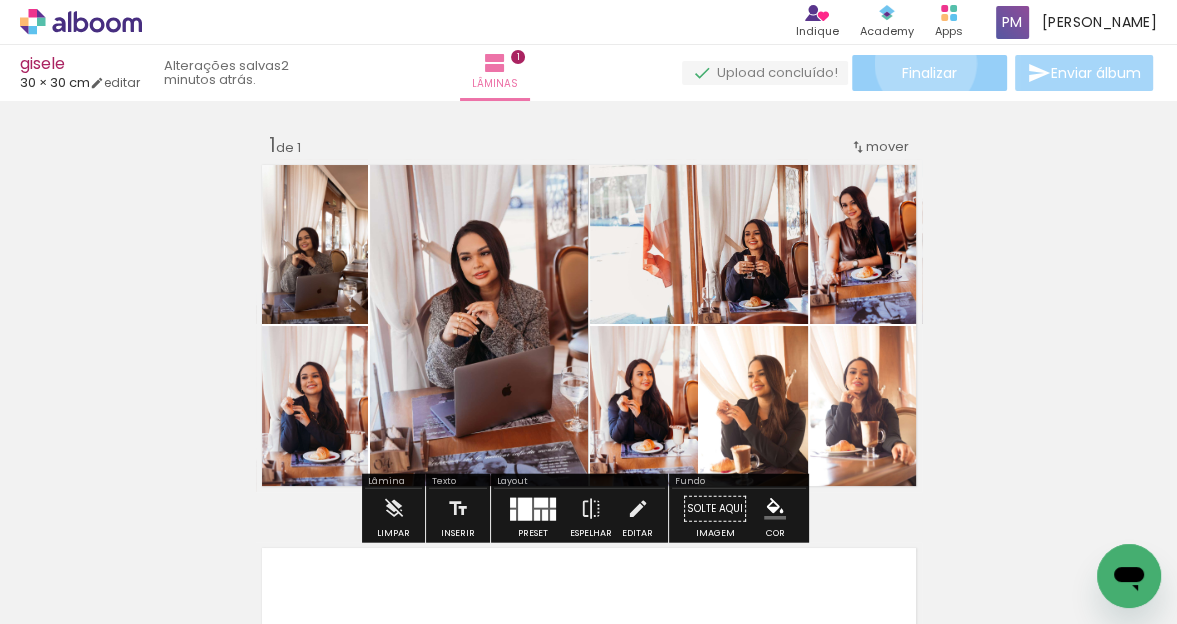 click on "Finalizar" 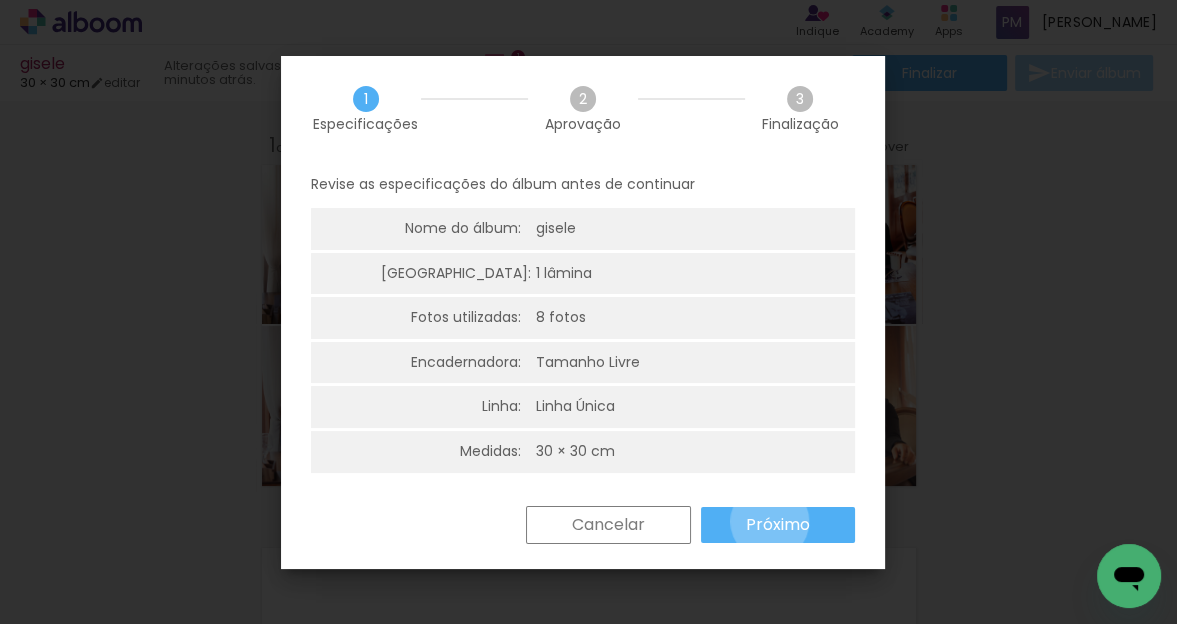 click on "Próximo" at bounding box center (0, 0) 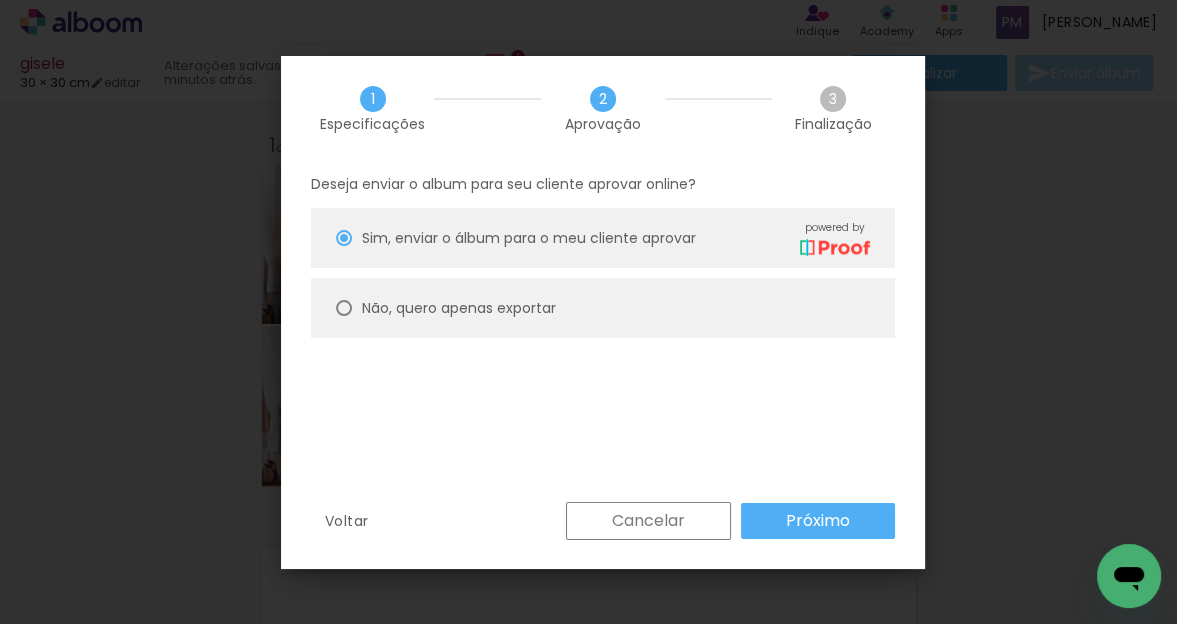 click at bounding box center (344, 238) 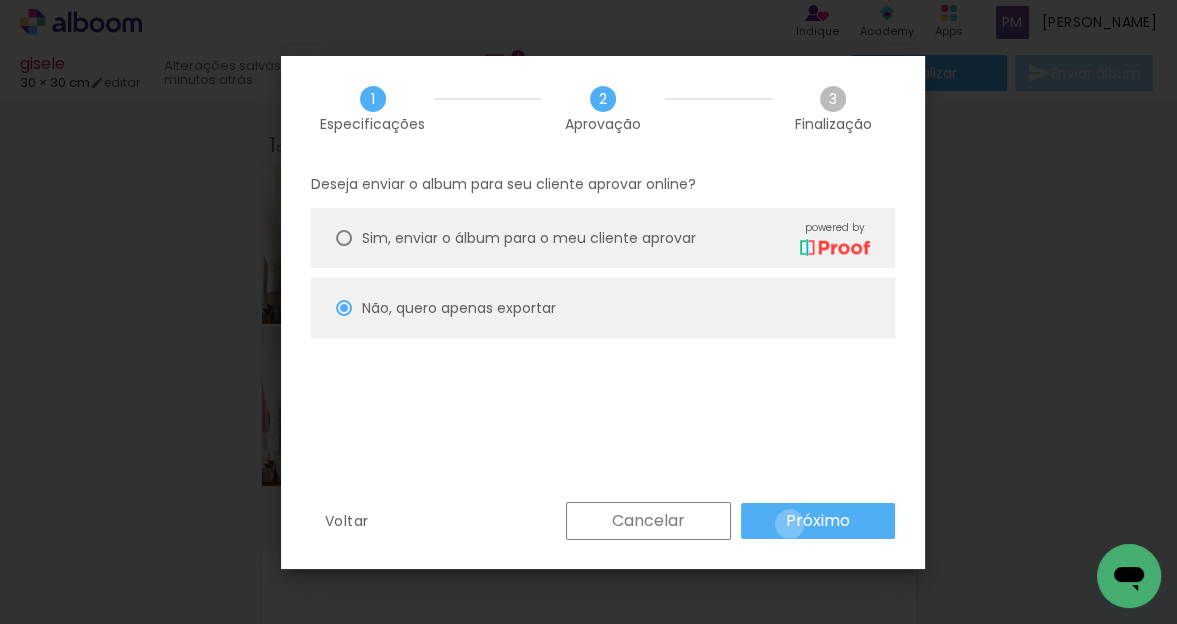 click on "Próximo" at bounding box center (0, 0) 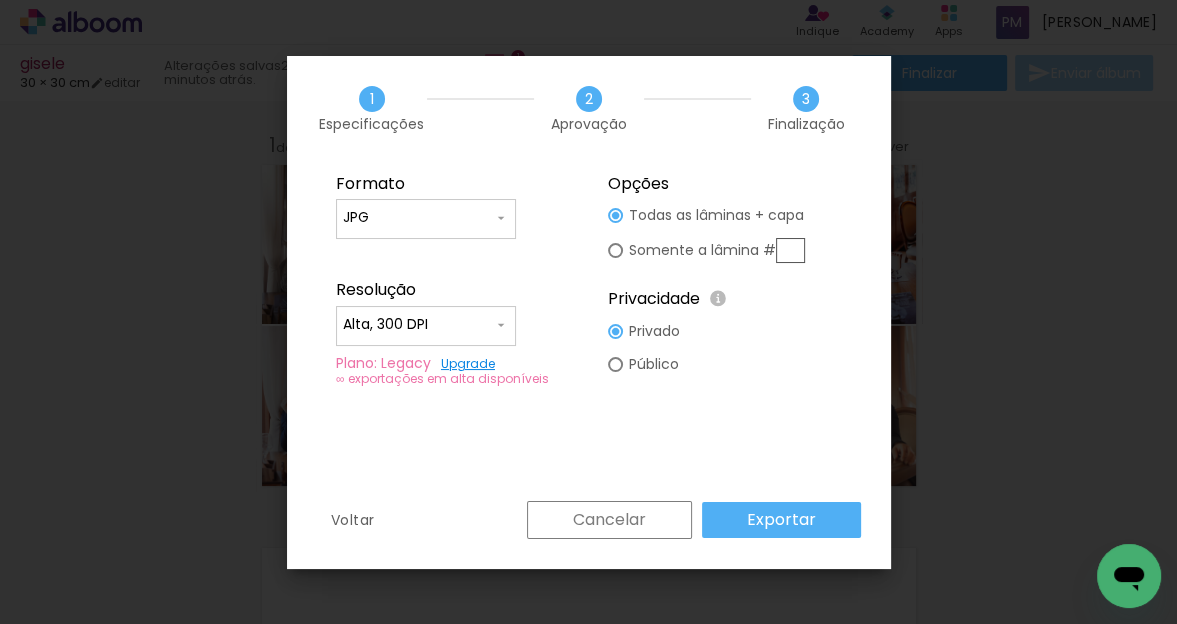 click on "Exportar" at bounding box center (0, 0) 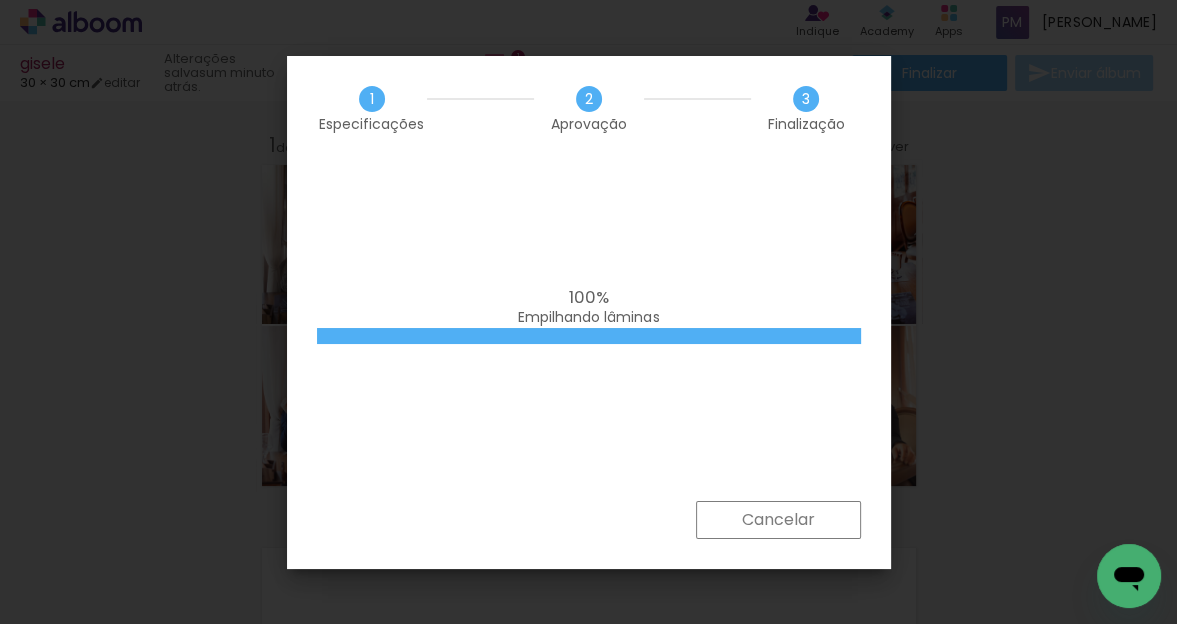 click on "100% Empilhando lâminas" at bounding box center (589, 331) 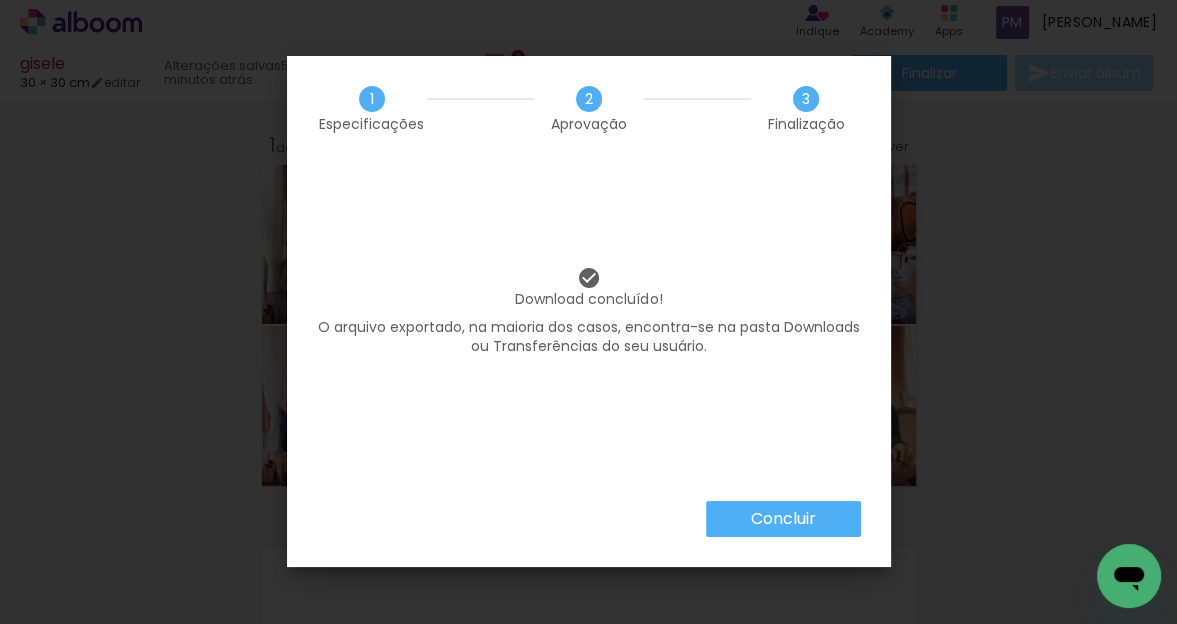 click on "Concluir" at bounding box center (0, 0) 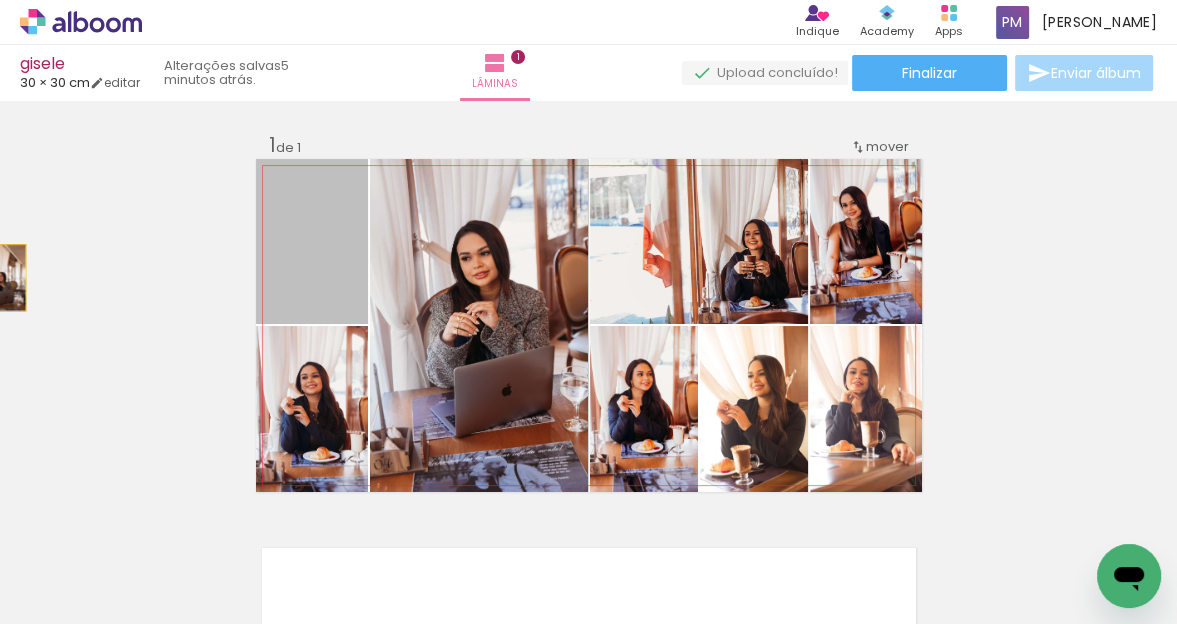 drag, startPoint x: 325, startPoint y: 276, endPoint x: 156, endPoint y: 377, distance: 196.88068 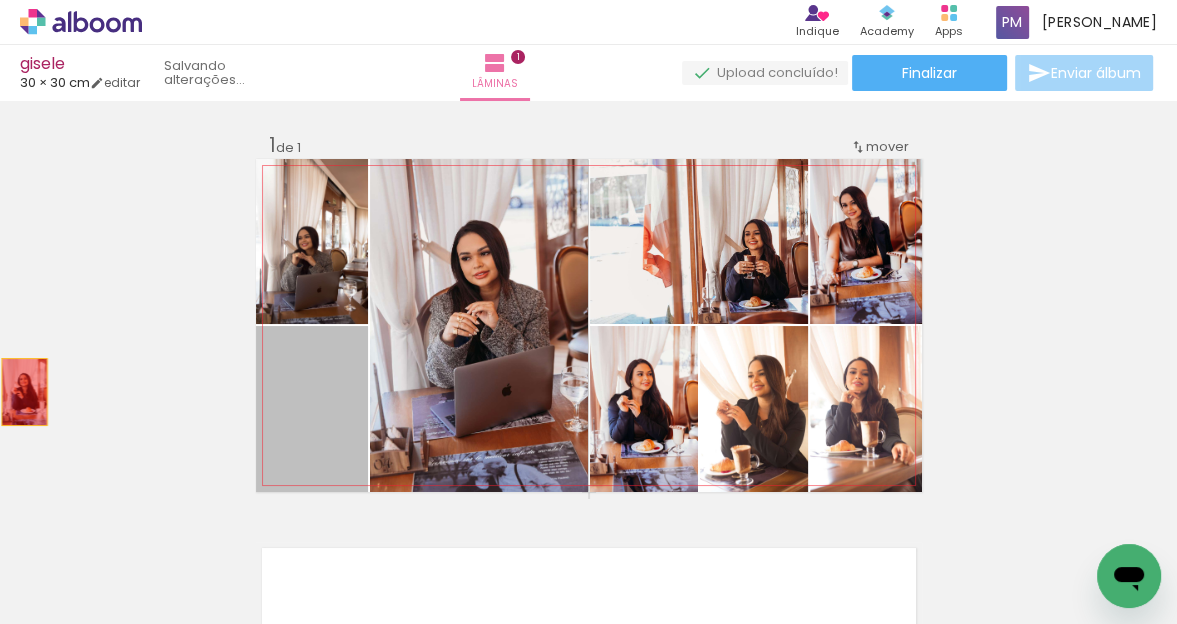 drag, startPoint x: 302, startPoint y: 400, endPoint x: 311, endPoint y: 307, distance: 93.43447 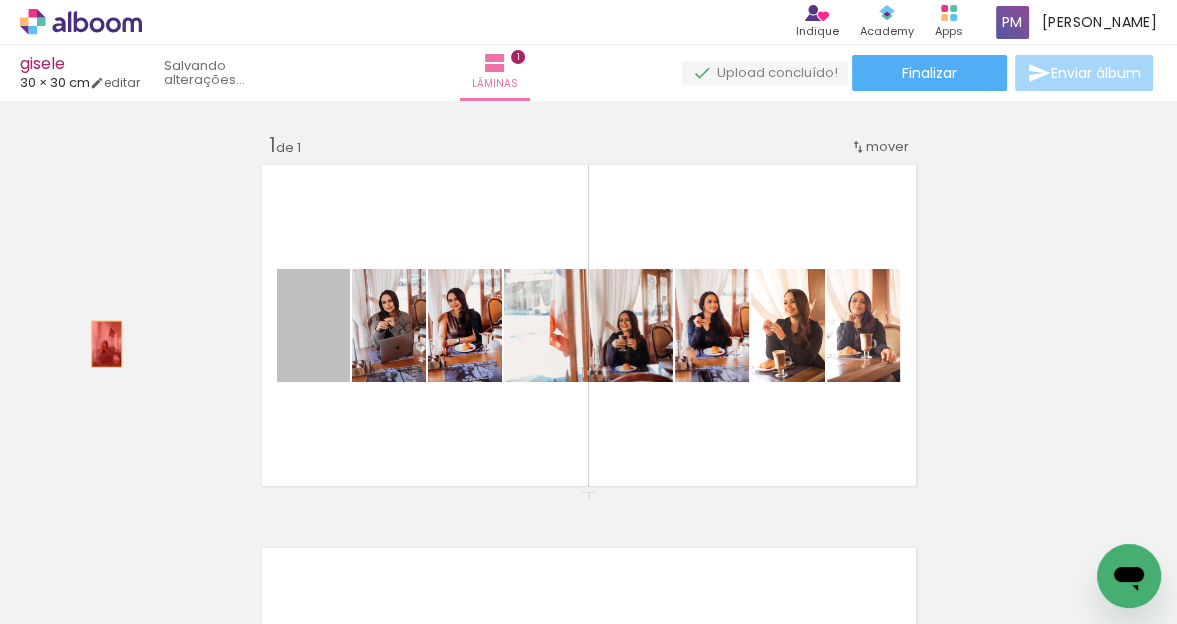 drag, startPoint x: 323, startPoint y: 346, endPoint x: 376, endPoint y: 346, distance: 53 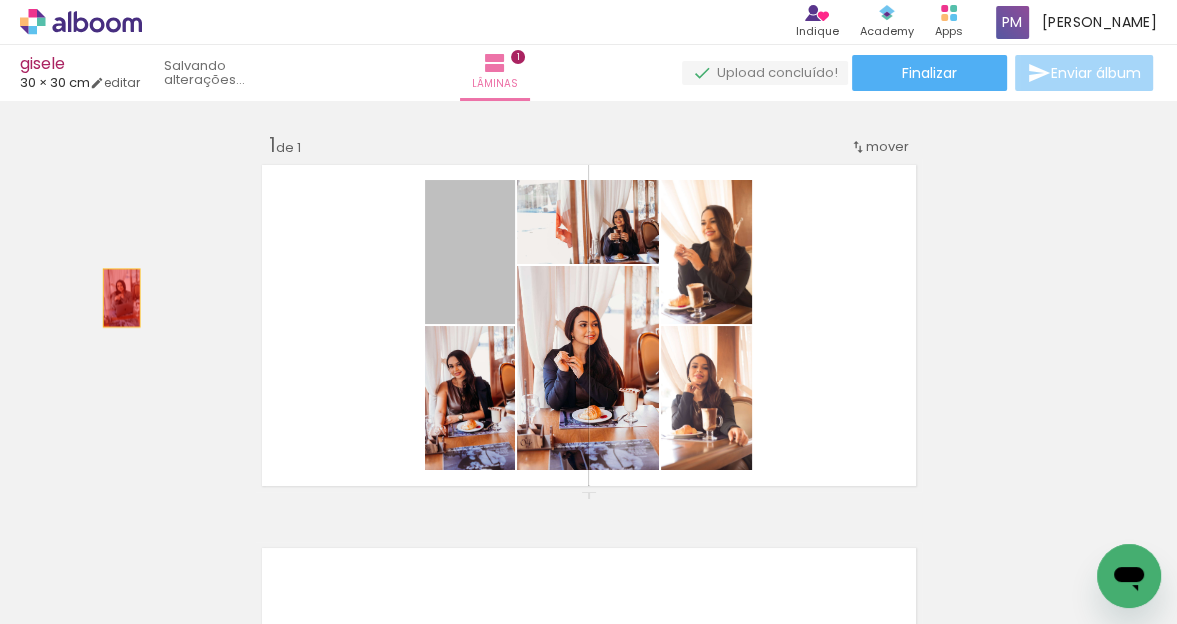 drag, startPoint x: 454, startPoint y: 275, endPoint x: 457, endPoint y: 400, distance: 125.035995 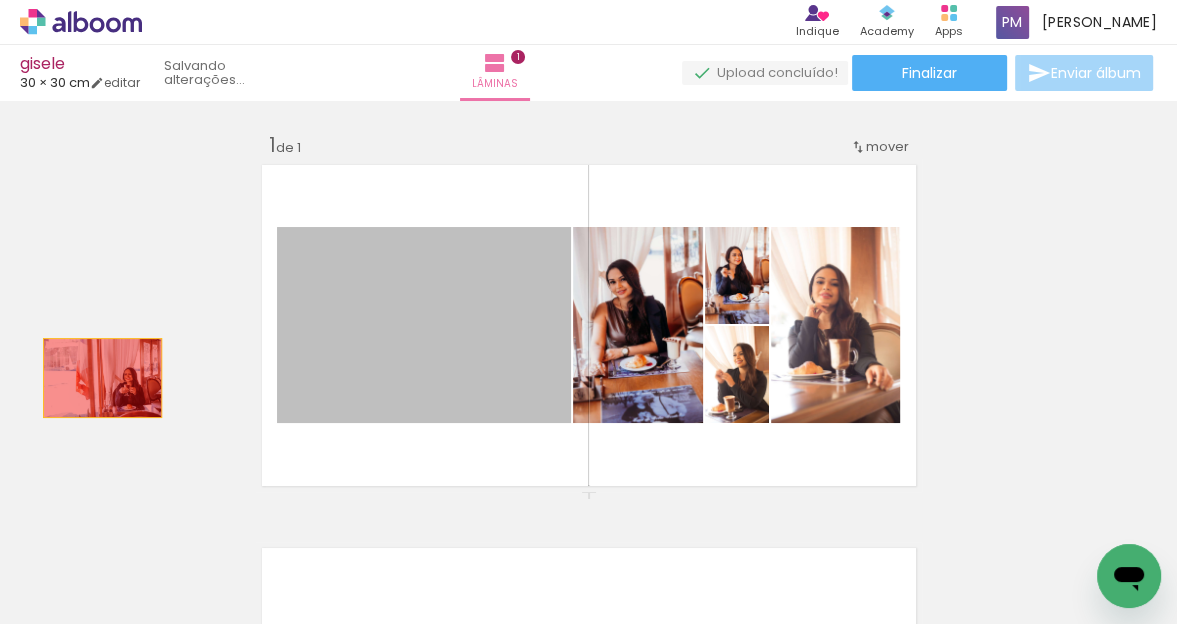 drag, startPoint x: 442, startPoint y: 371, endPoint x: 96, endPoint y: 378, distance: 346.0708 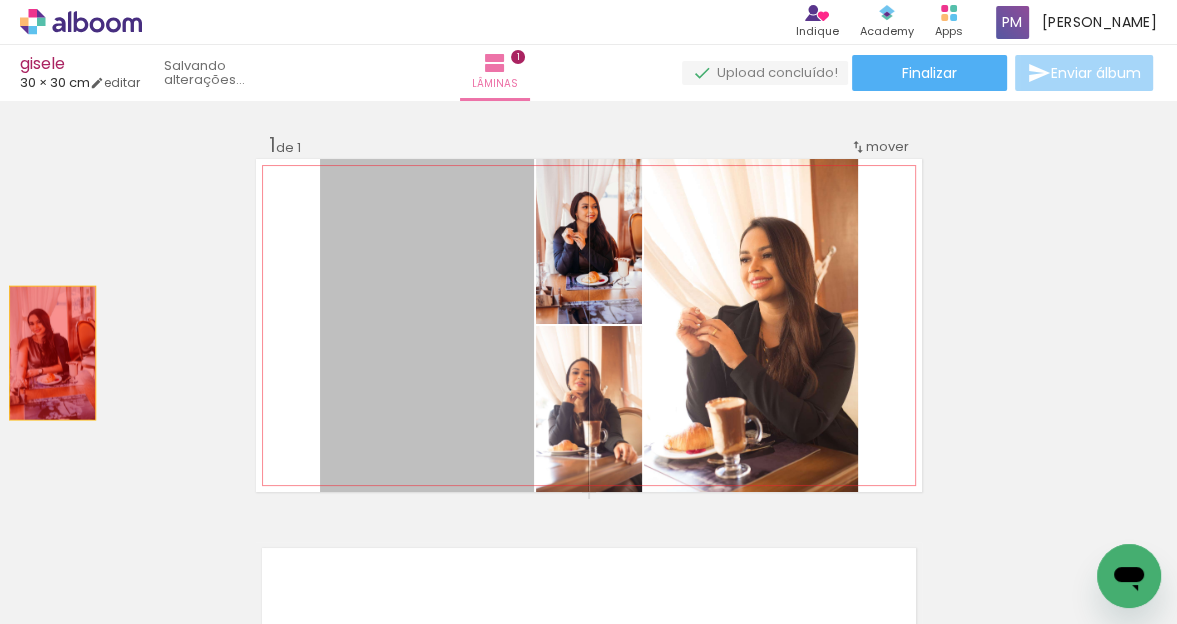 drag, startPoint x: 447, startPoint y: 392, endPoint x: 578, endPoint y: 276, distance: 174.97714 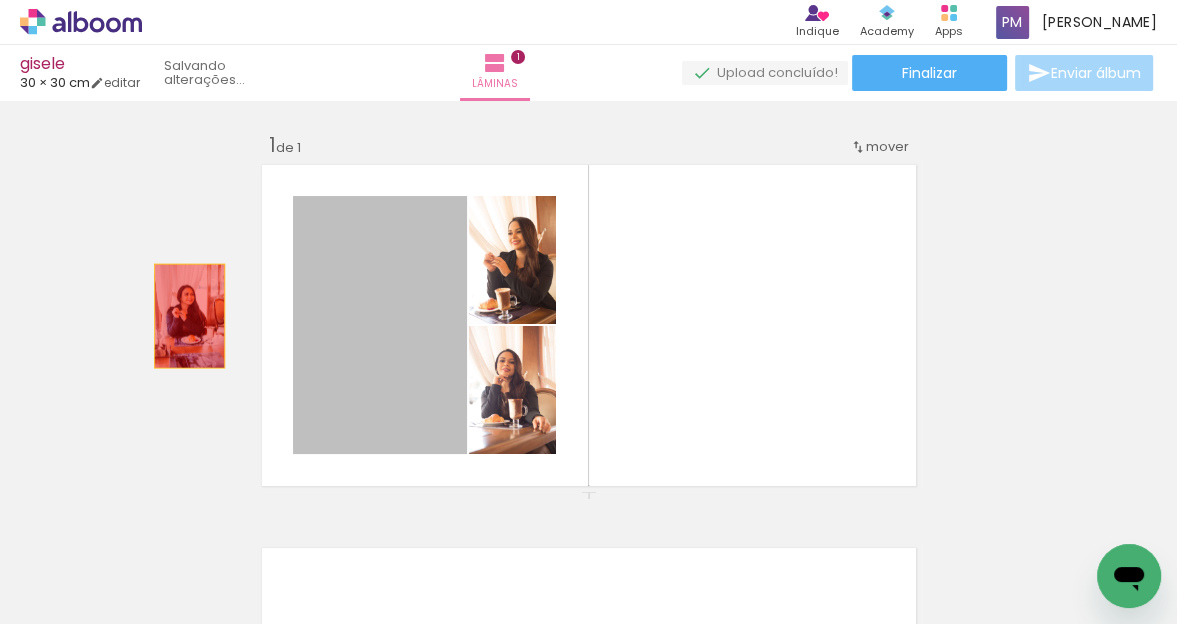 drag, startPoint x: 391, startPoint y: 316, endPoint x: 507, endPoint y: 294, distance: 118.06778 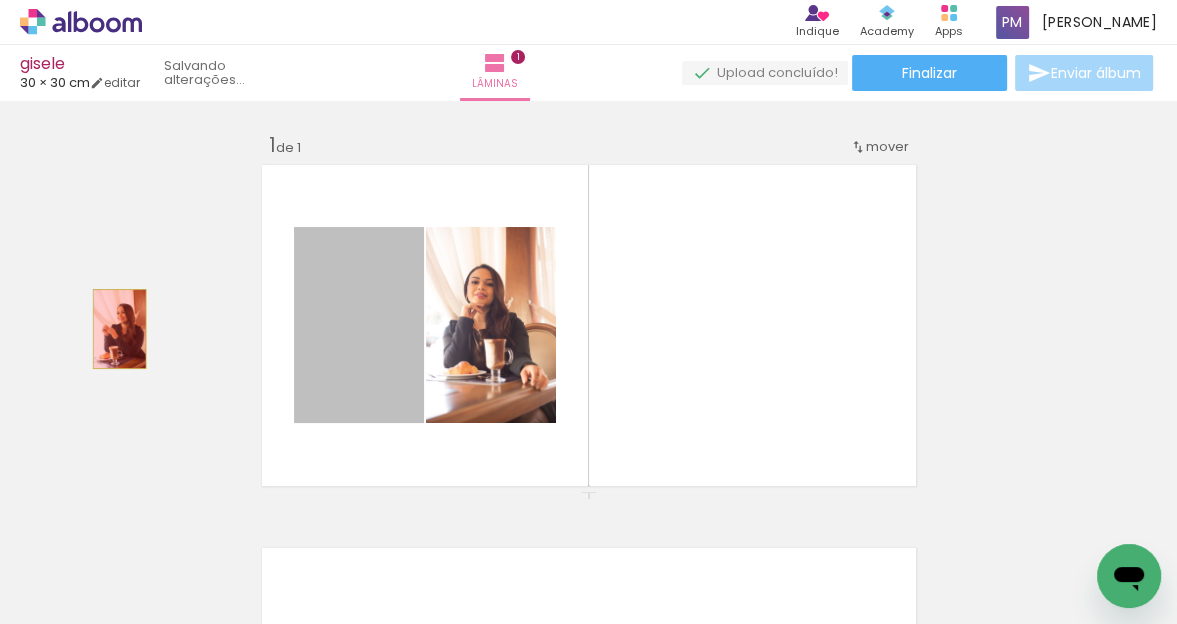 drag, startPoint x: 355, startPoint y: 327, endPoint x: 402, endPoint y: 324, distance: 47.095646 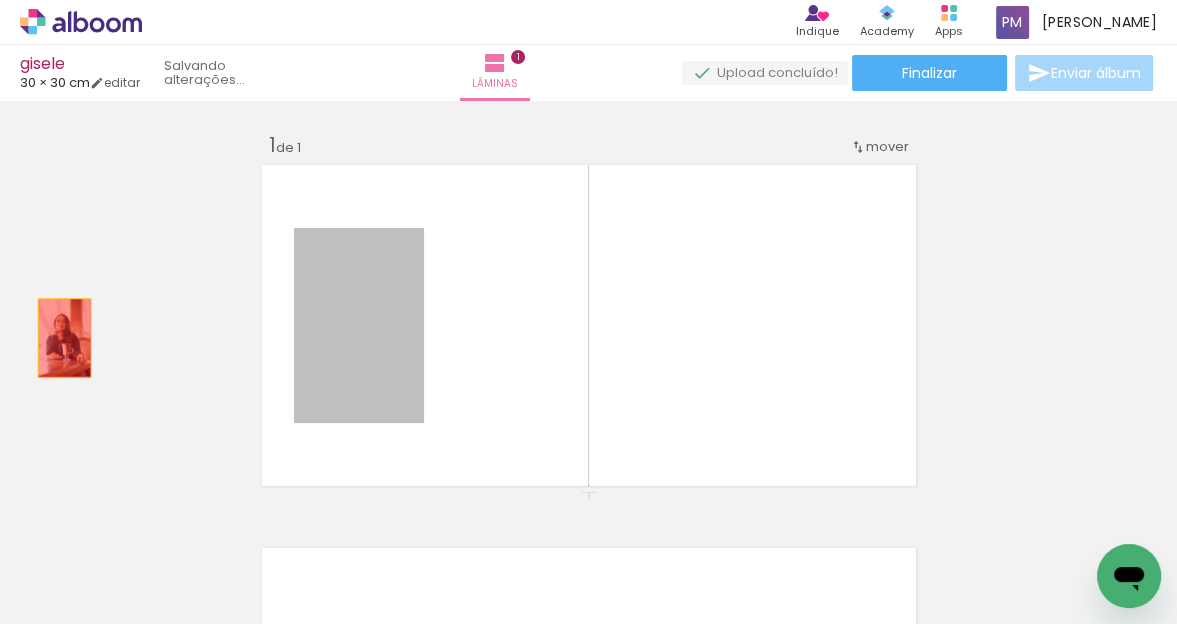 drag, startPoint x: 369, startPoint y: 330, endPoint x: 72, endPoint y: 343, distance: 297.28436 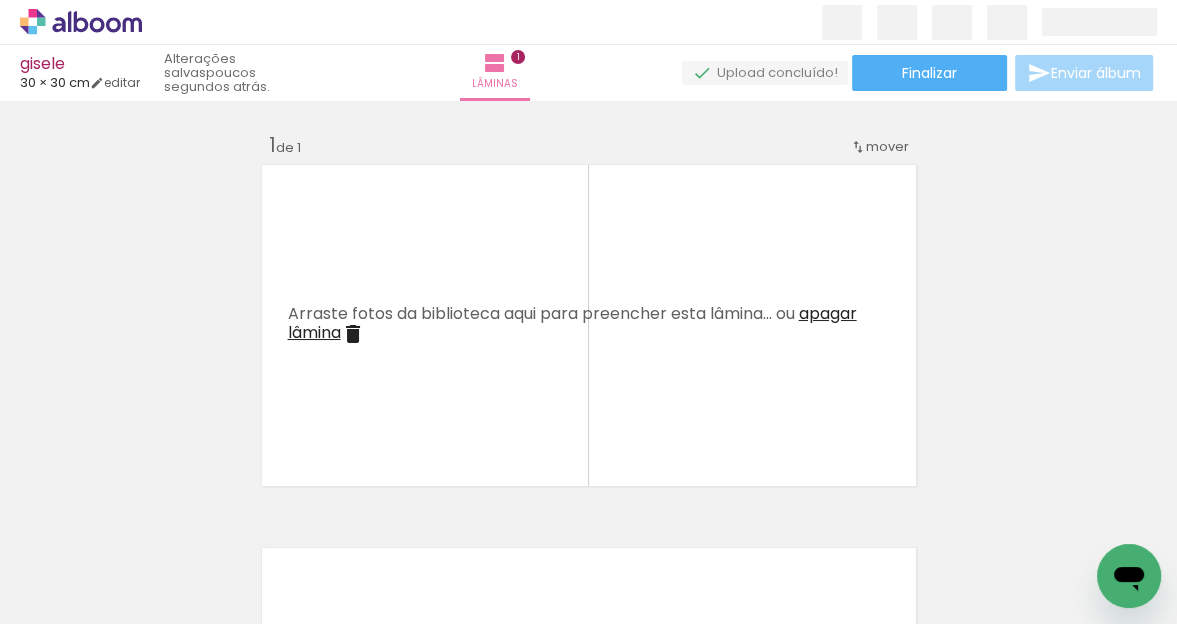 click at bounding box center (200, 556) 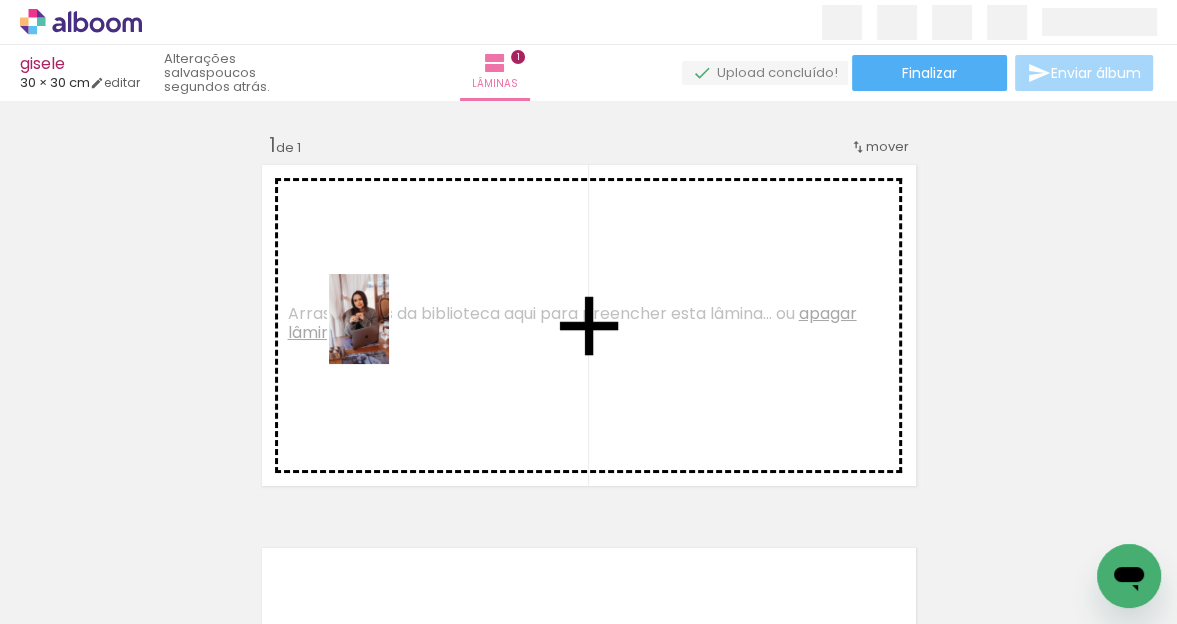 drag, startPoint x: 322, startPoint y: 546, endPoint x: 398, endPoint y: 312, distance: 246.03252 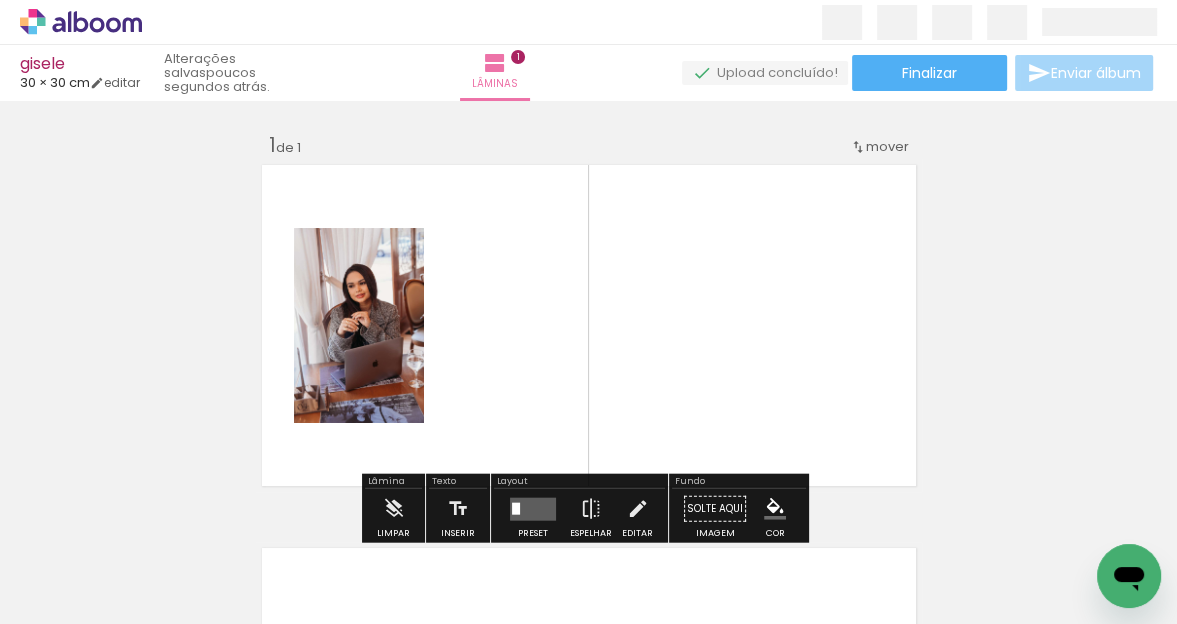 click at bounding box center [200, 557] 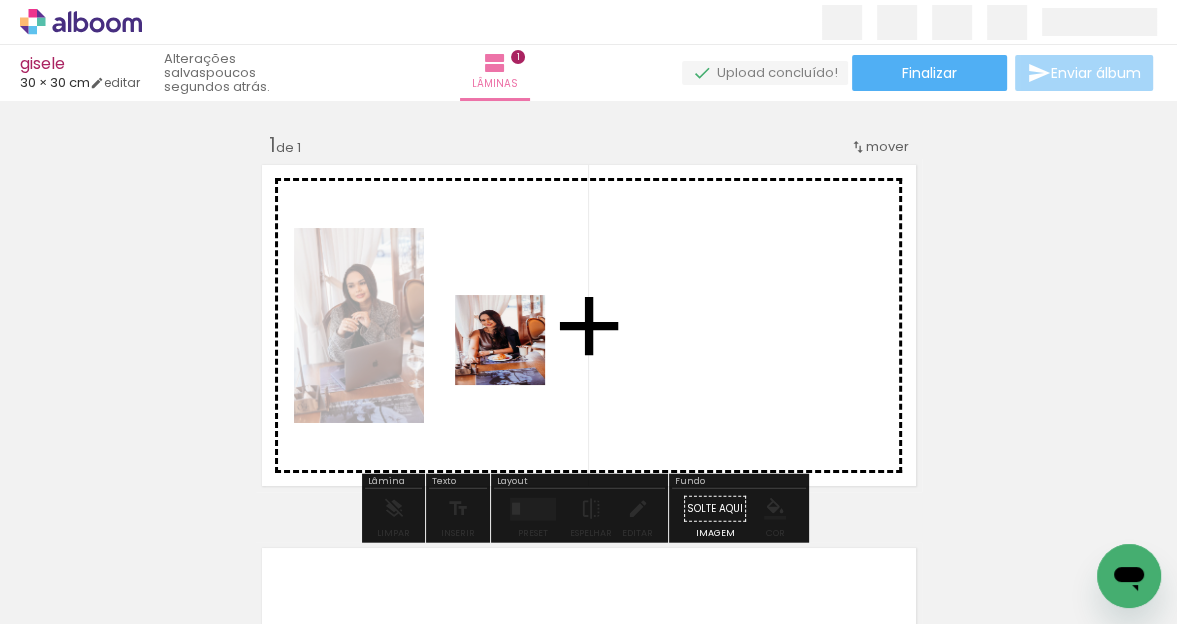 drag, startPoint x: 438, startPoint y: 558, endPoint x: 534, endPoint y: 303, distance: 272.47202 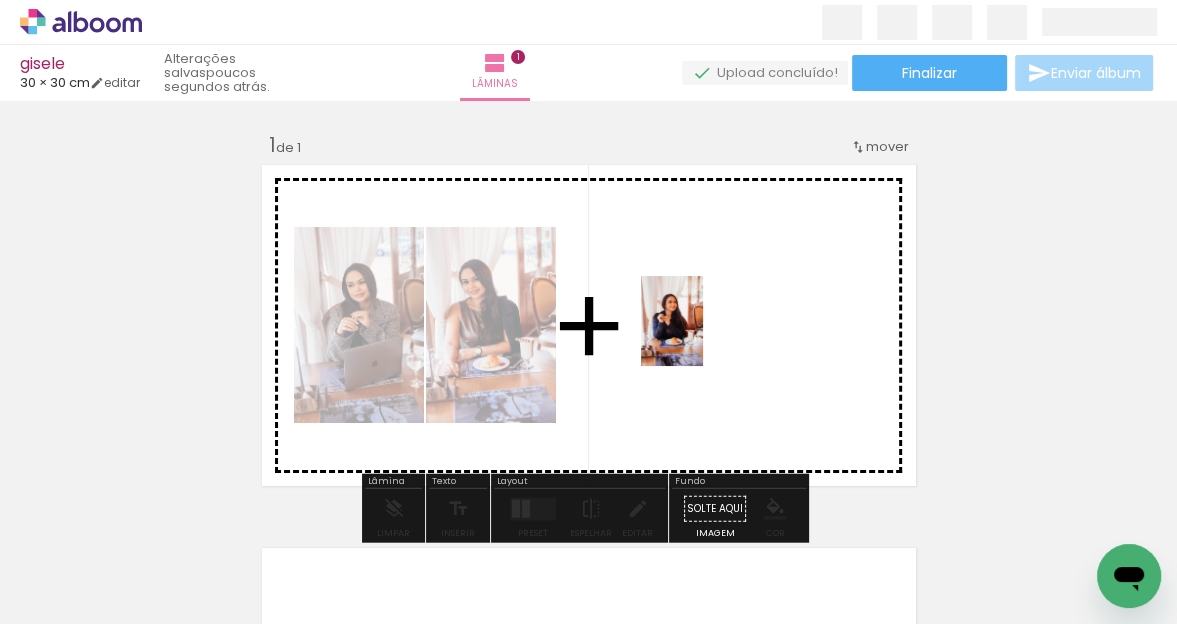 drag, startPoint x: 649, startPoint y: 558, endPoint x: 702, endPoint y: 334, distance: 230.18471 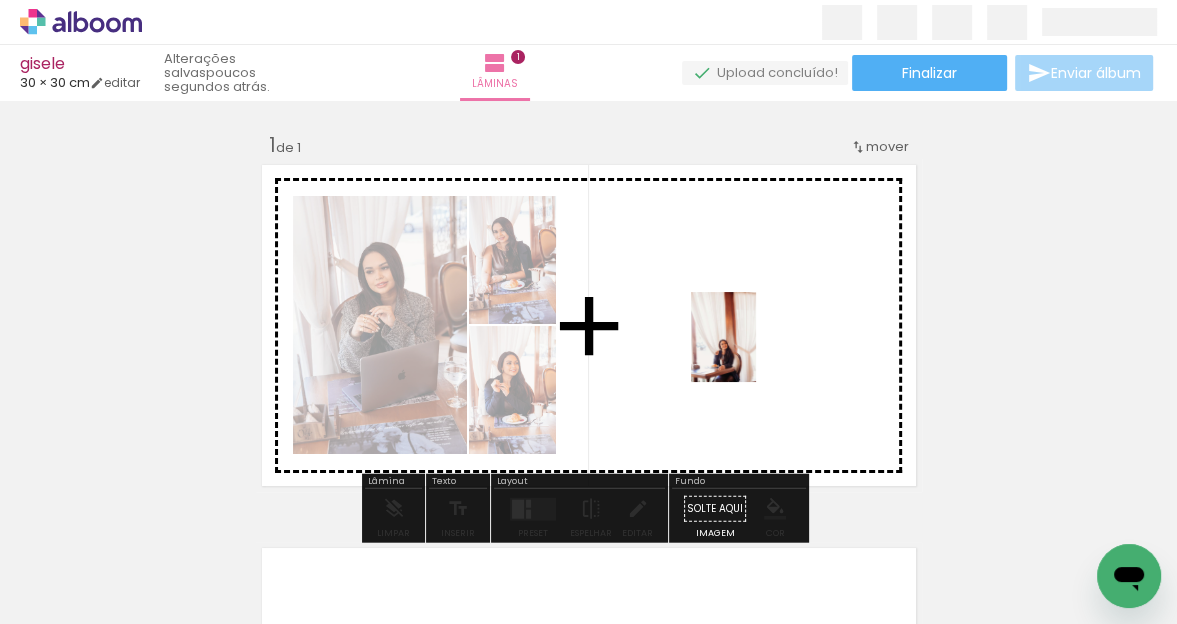 drag, startPoint x: 758, startPoint y: 549, endPoint x: 751, endPoint y: 352, distance: 197.12433 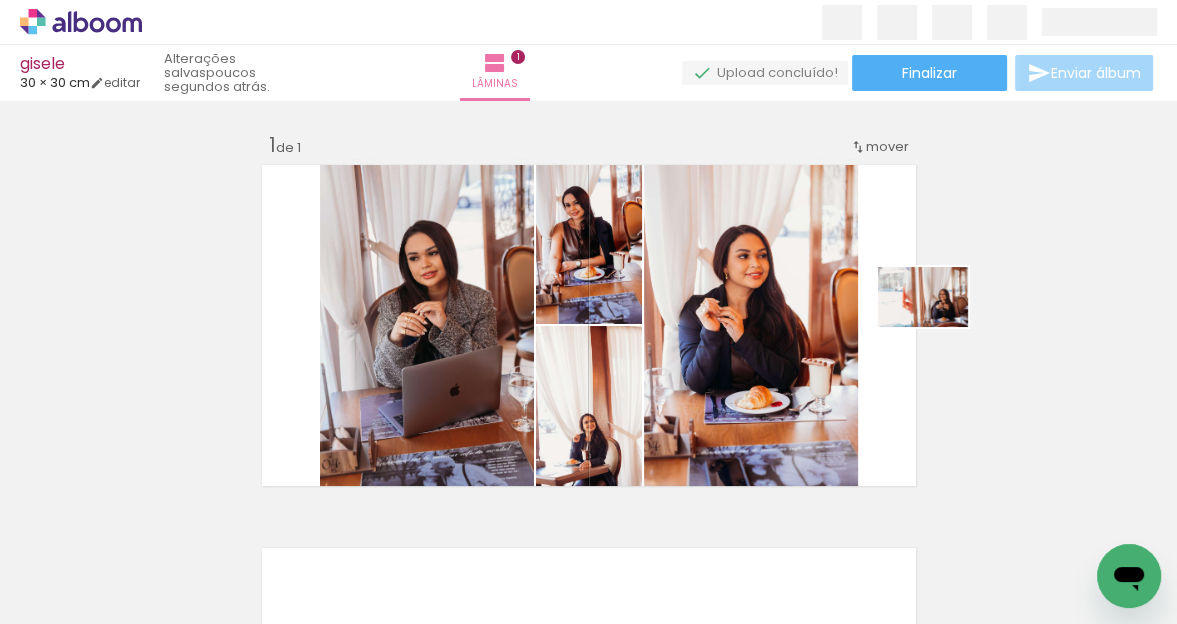 drag, startPoint x: 1076, startPoint y: 567, endPoint x: 933, endPoint y: 328, distance: 278.51392 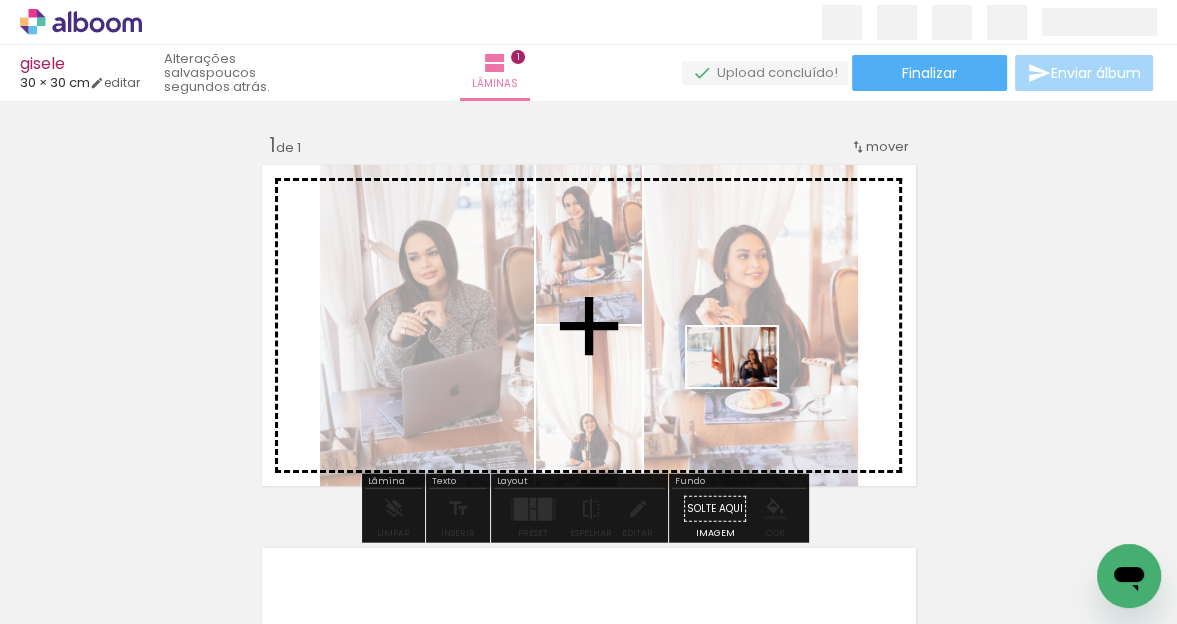 drag, startPoint x: 1077, startPoint y: 560, endPoint x: 974, endPoint y: 423, distance: 171.40012 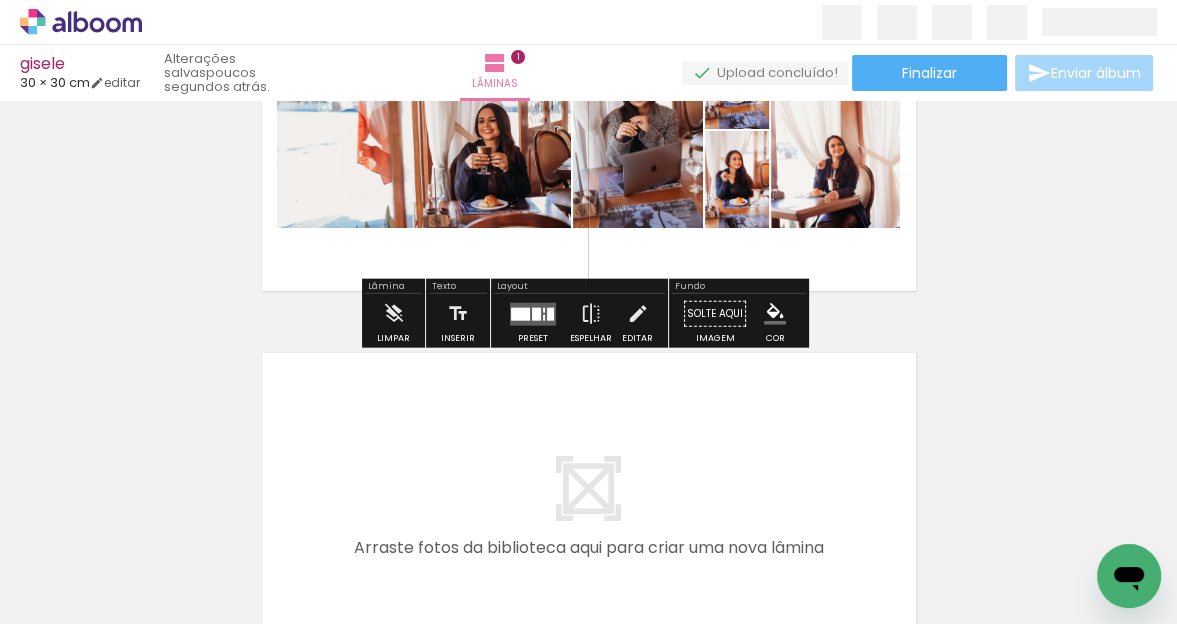 scroll, scrollTop: 196, scrollLeft: 0, axis: vertical 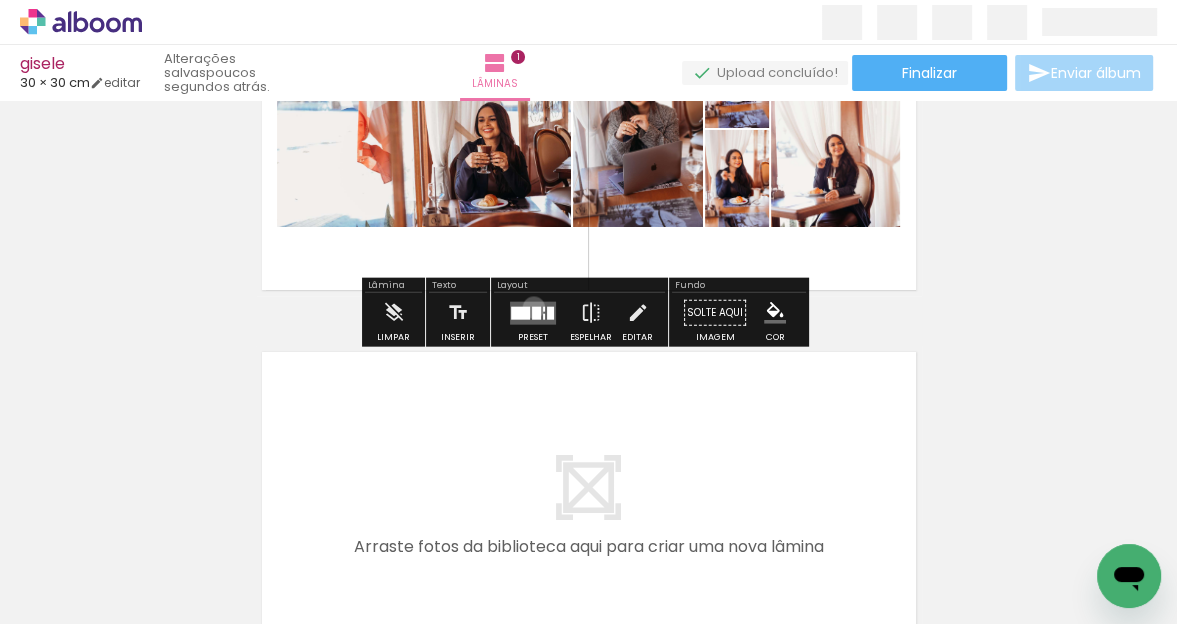 click at bounding box center (536, 312) 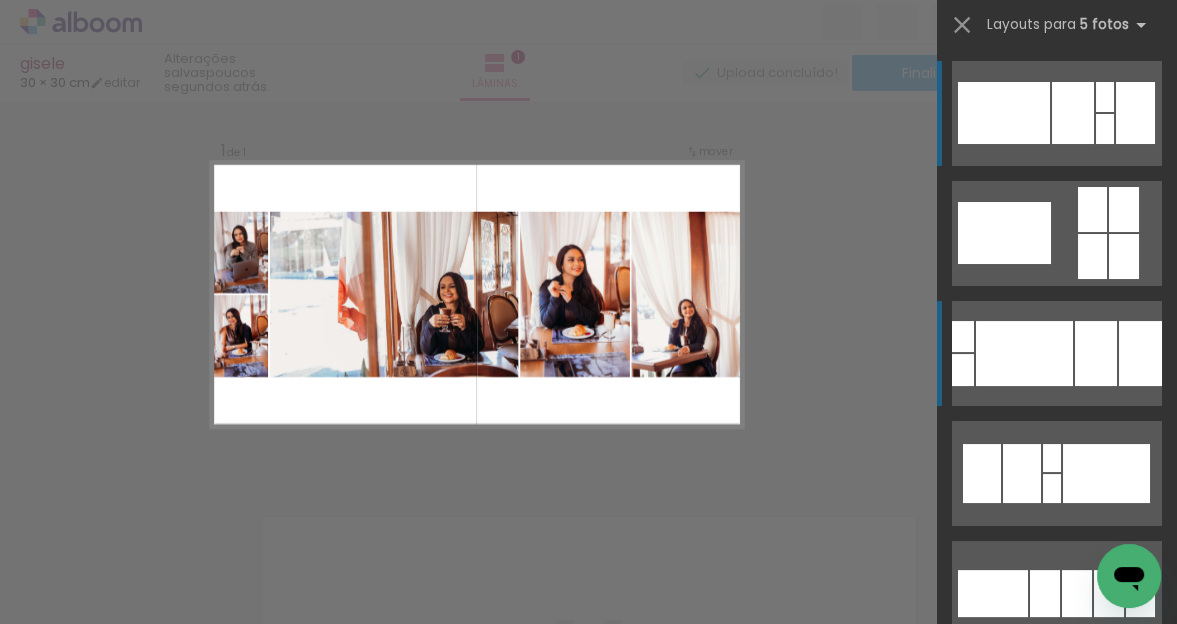 scroll, scrollTop: 24, scrollLeft: 0, axis: vertical 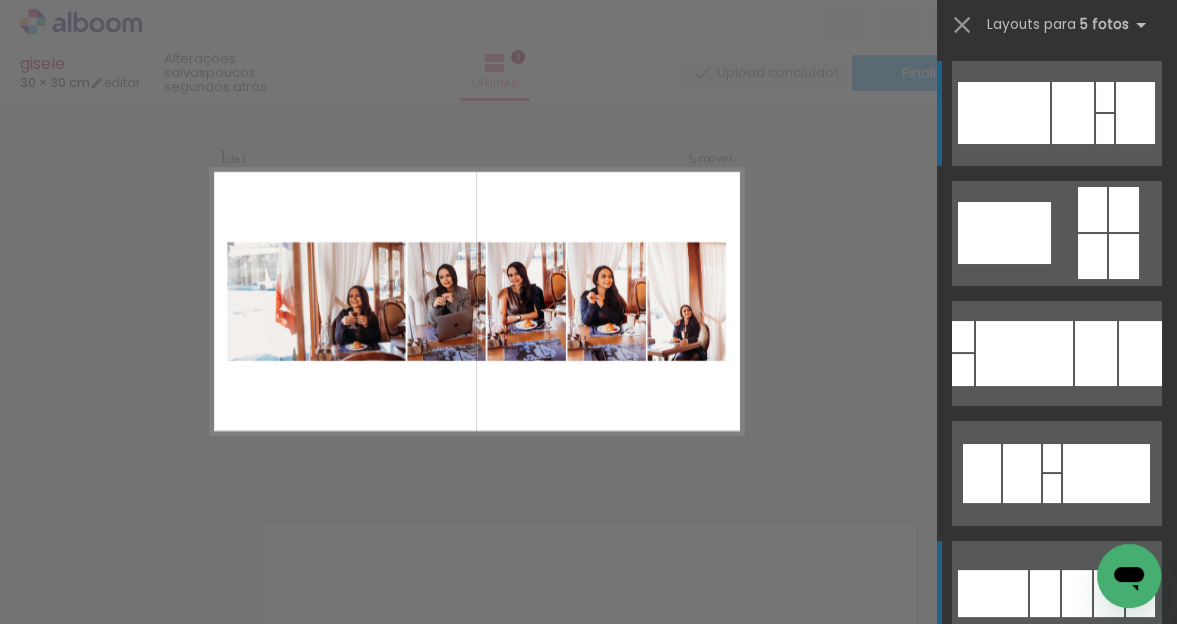 click at bounding box center (1004, 113) 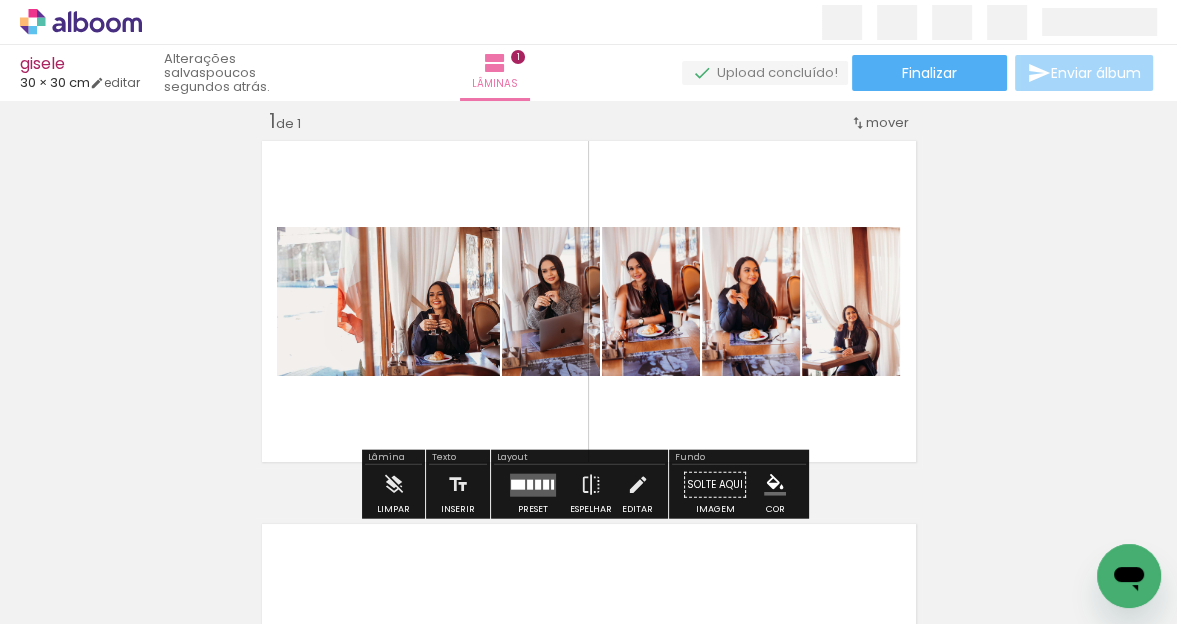 click at bounding box center [530, 484] 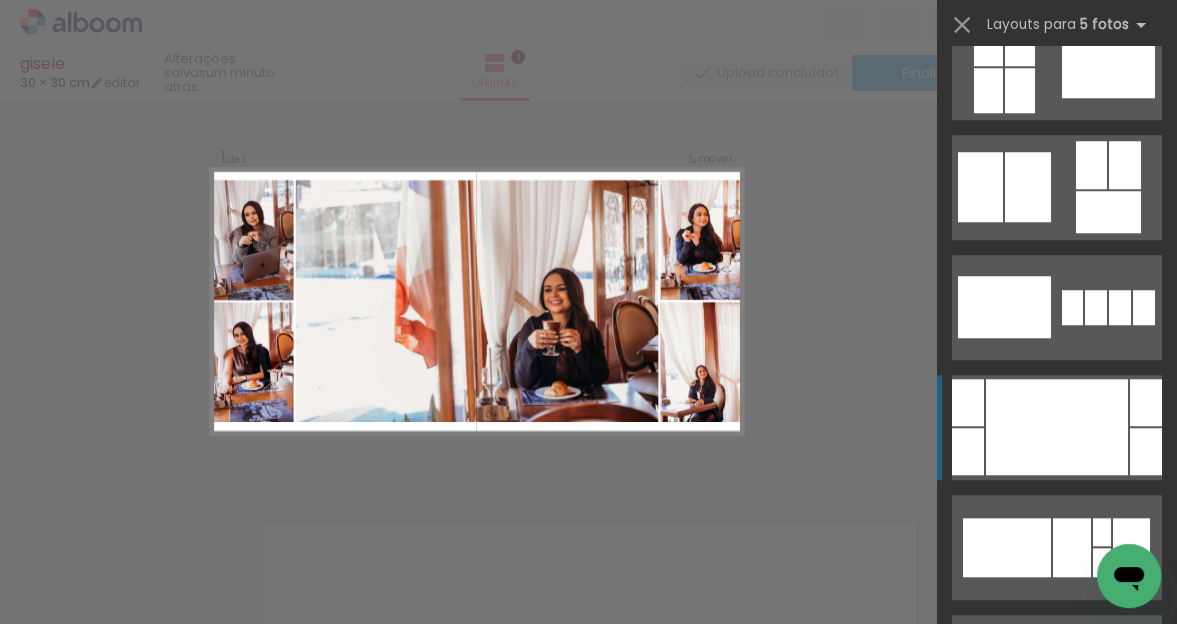 scroll, scrollTop: 1272, scrollLeft: 0, axis: vertical 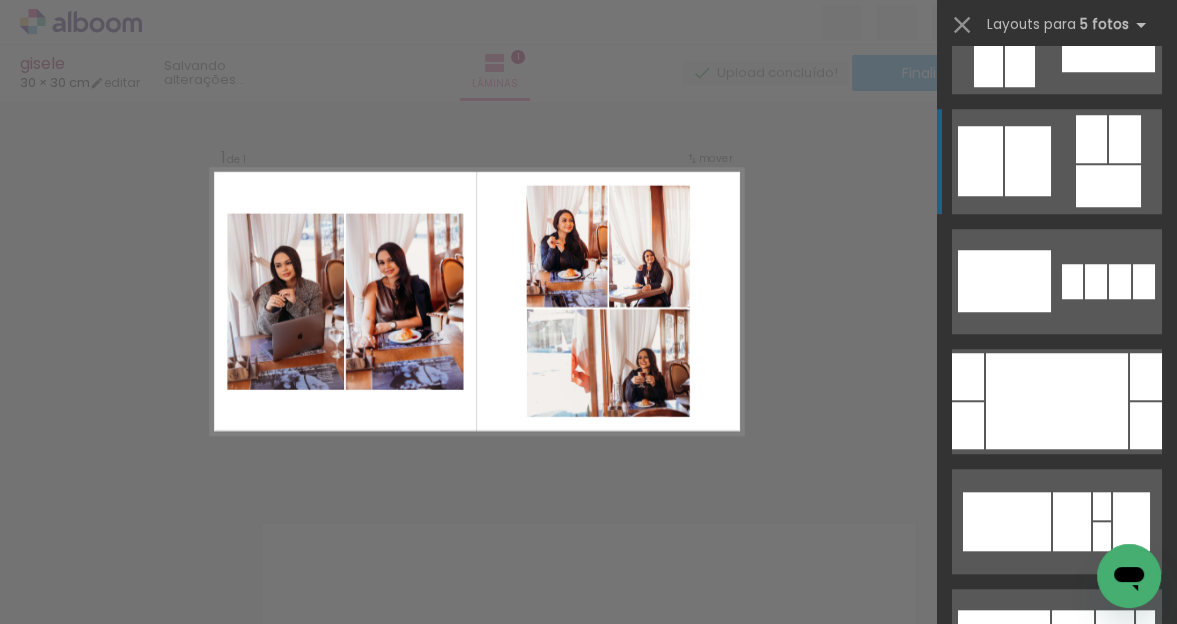click at bounding box center (1072, 281) 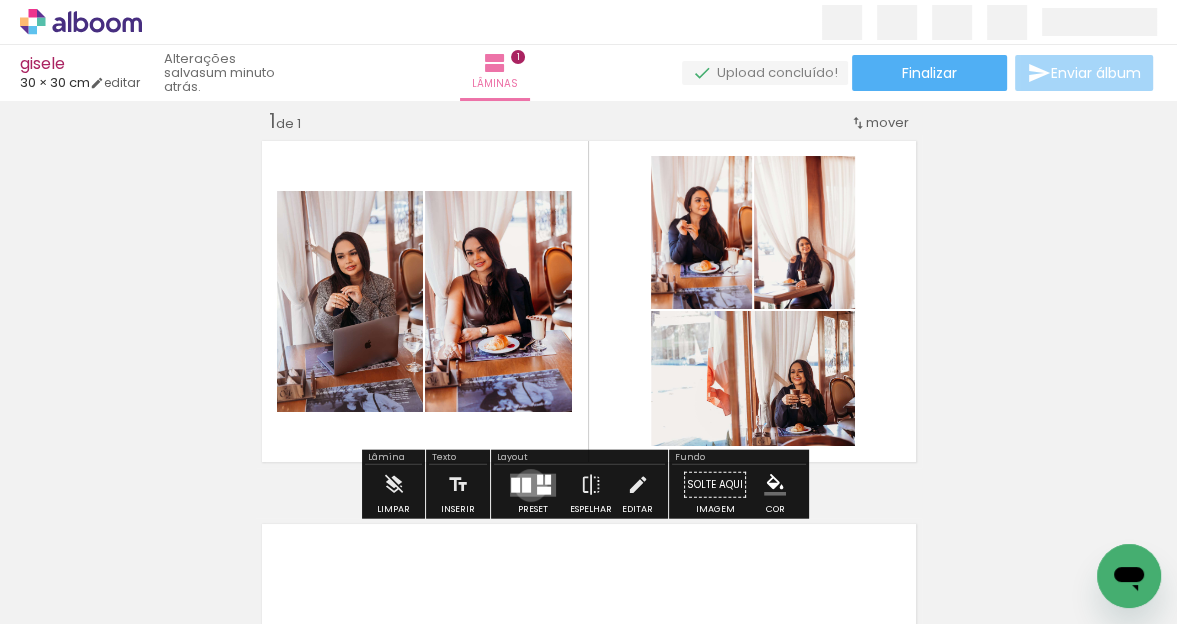click at bounding box center (526, 484) 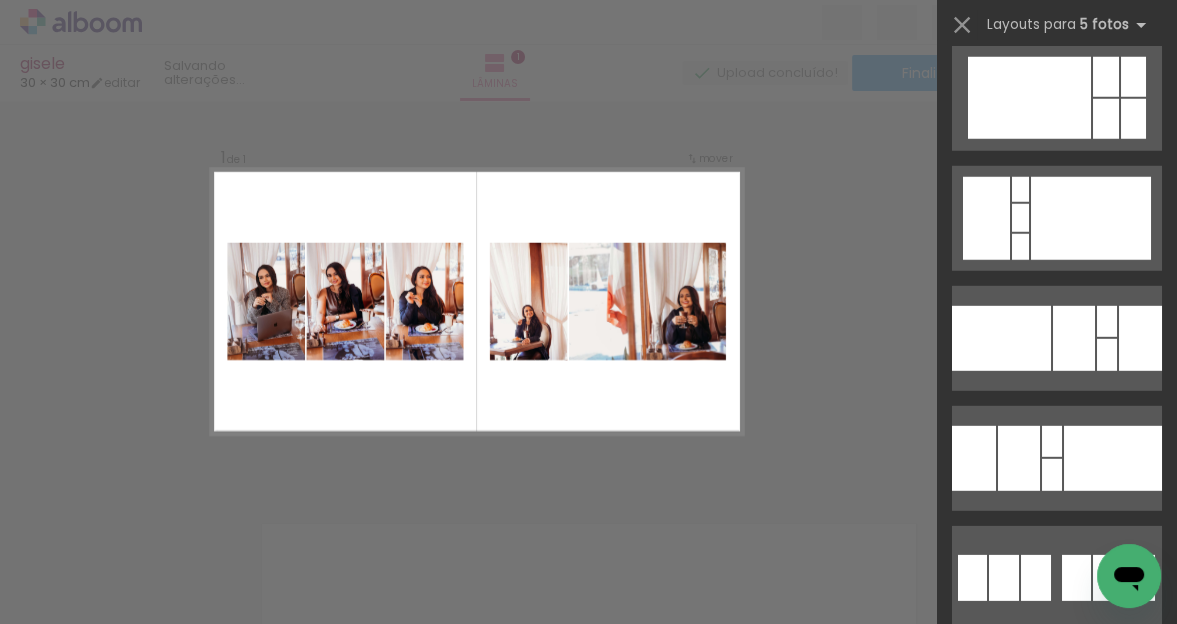 scroll, scrollTop: 4357, scrollLeft: 0, axis: vertical 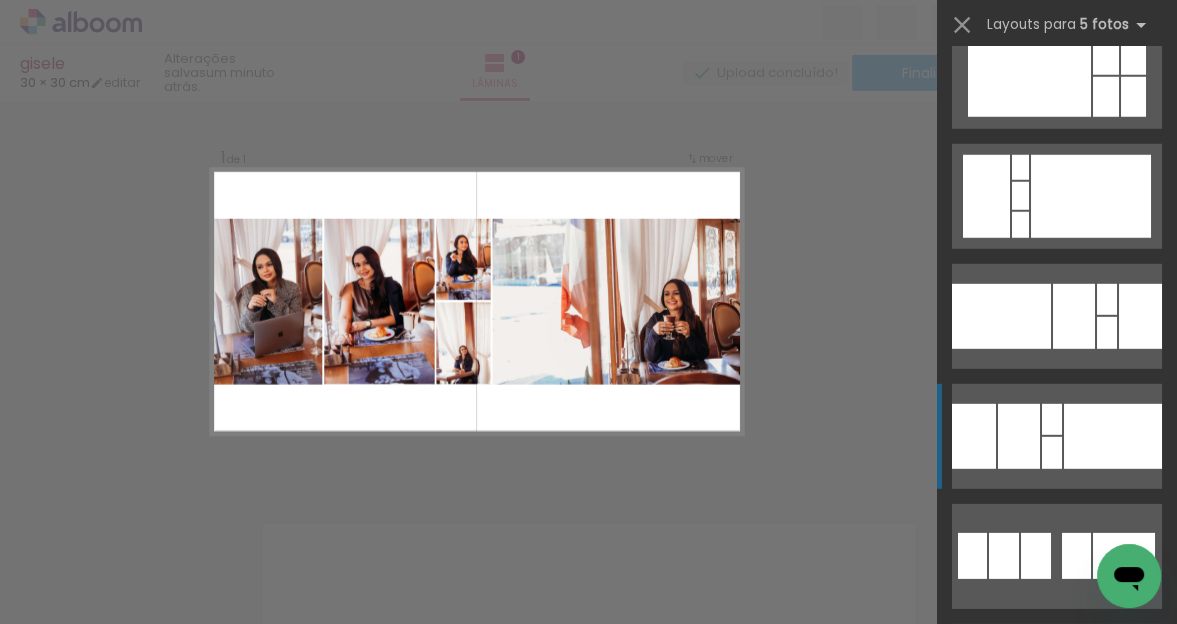 click at bounding box center [1106, 55] 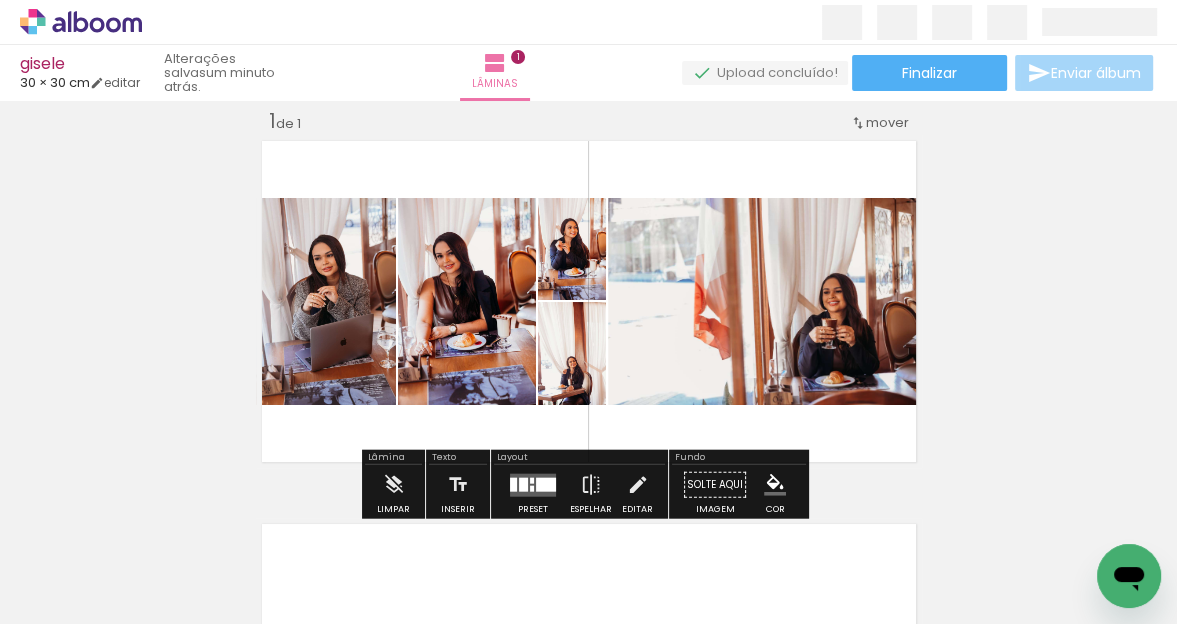click on "Inserir lâmina 1  de 1" at bounding box center (588, 467) 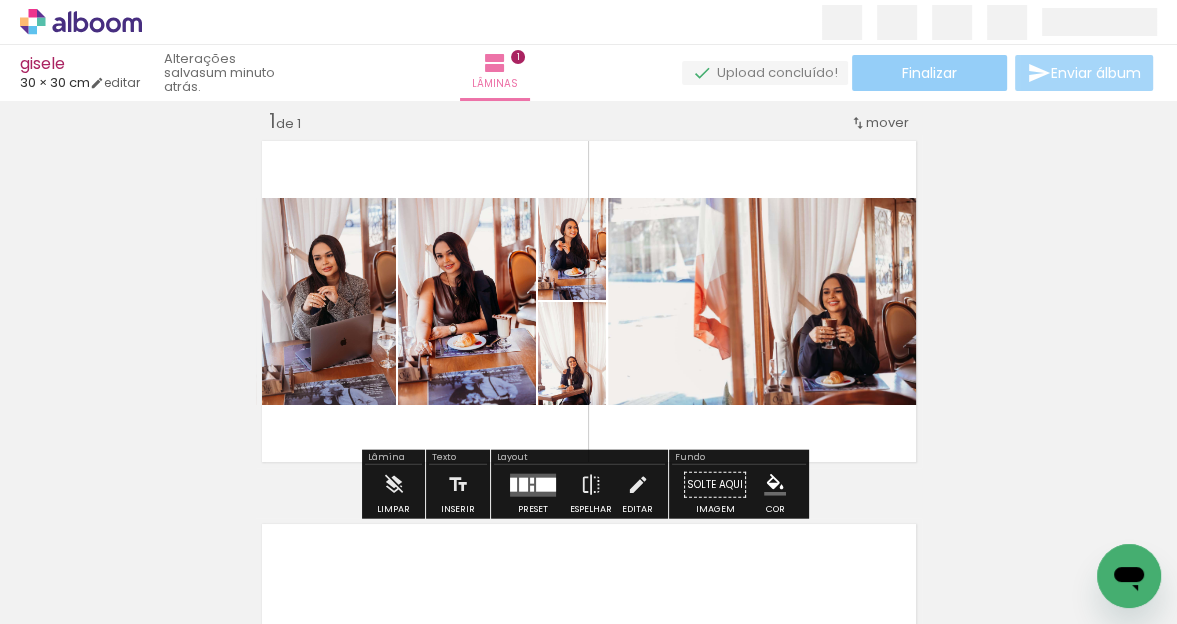 click on "Finalizar" 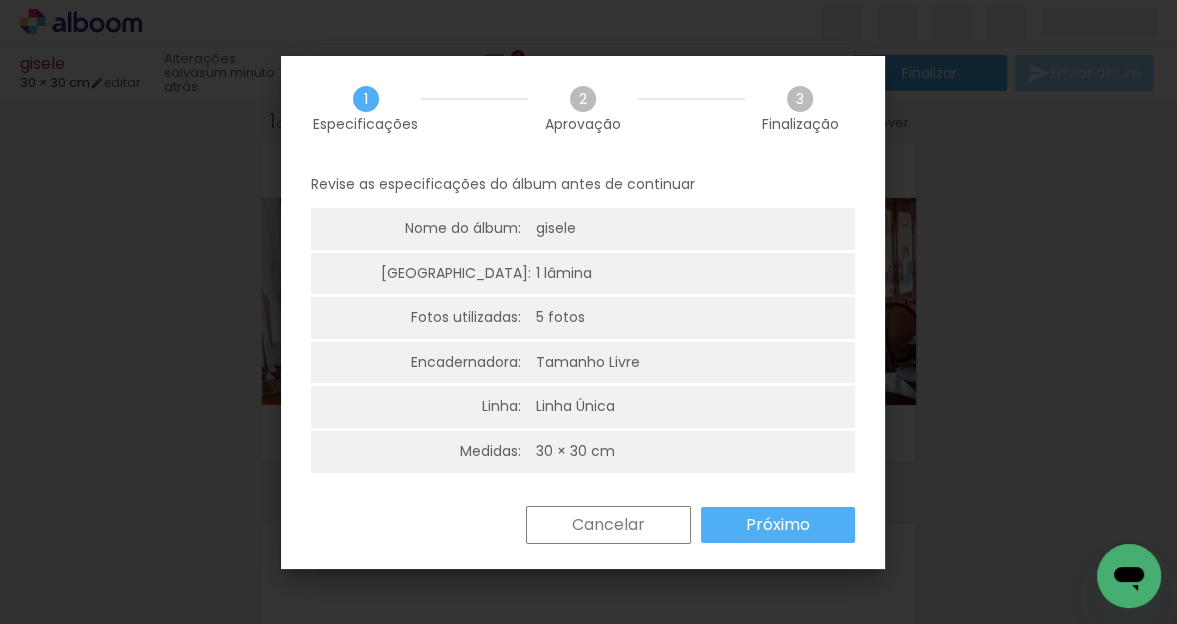 click on "Próximo" at bounding box center (0, 0) 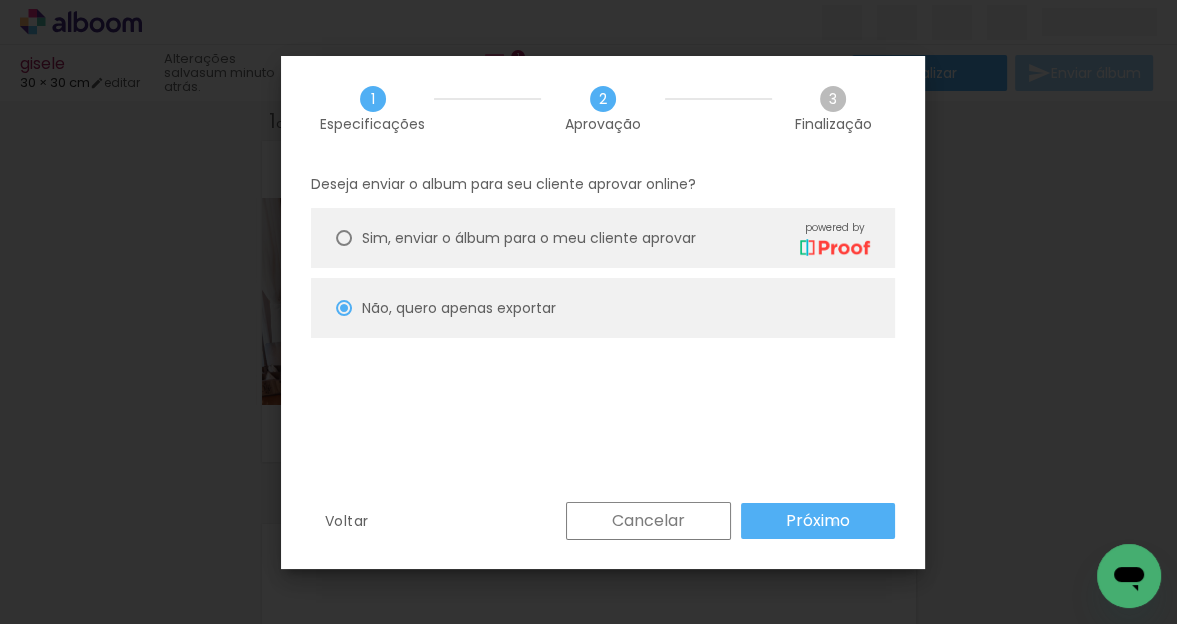 drag, startPoint x: 834, startPoint y: 523, endPoint x: 825, endPoint y: 517, distance: 10.816654 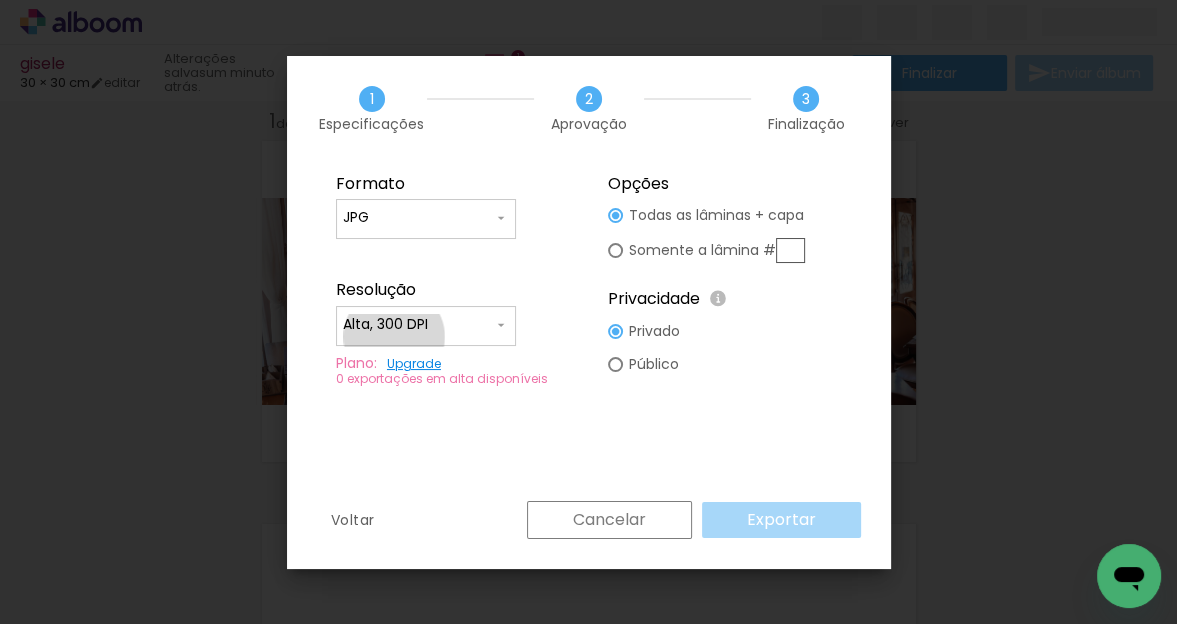 click on "Alta, 300 DPI" at bounding box center [426, 326] 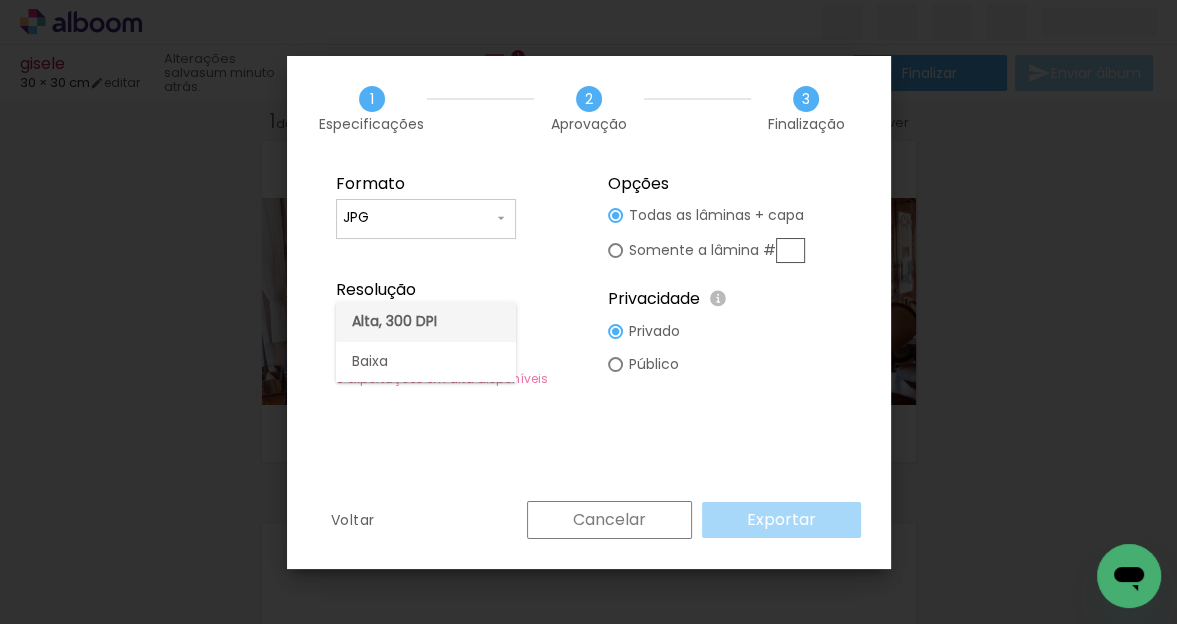 click on "Alta, 300 DPI" at bounding box center [0, 0] 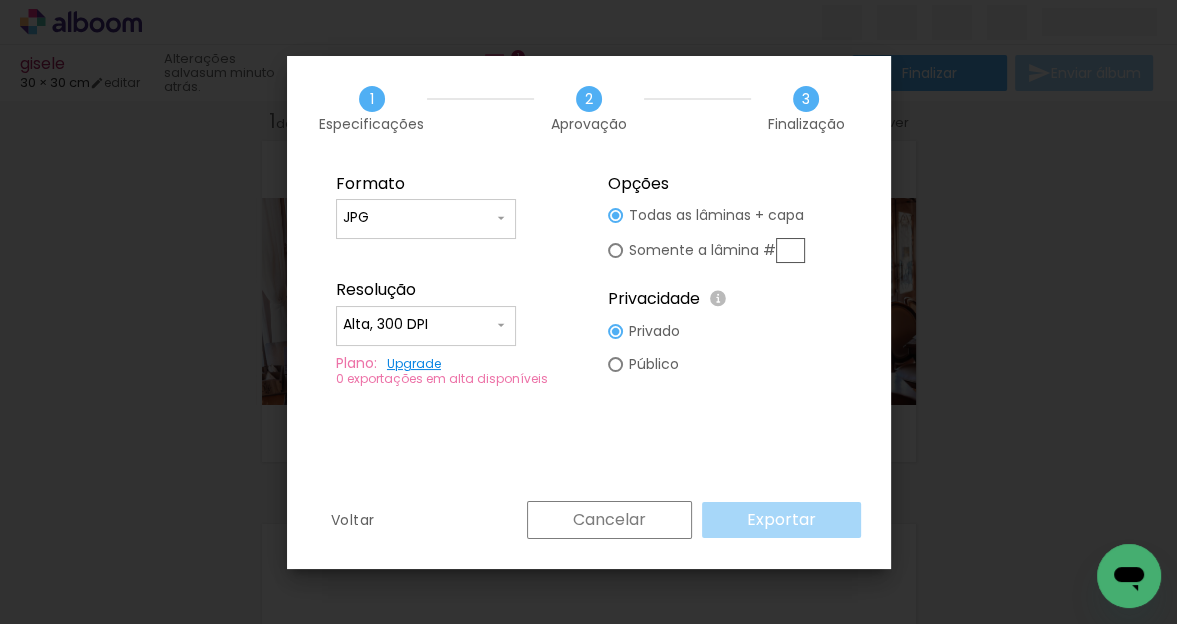 click on "Formato JPG PDF Resolução Alta, 300 DPI Baixa Plano:  Upgrade 0 exportações em alta disponíveis Opções Todas as lâminas + capa Somente a lâmina #  Privacidade Todo o conteúdo on-line na plataforma Alboom é visível ao público ou pode ser divulgado publicamente através da Alboom. Se você deseja restringir o acesso a este projeto, você pode definir esse conteúdo como Privado. Privado Público" at bounding box center (589, 331) 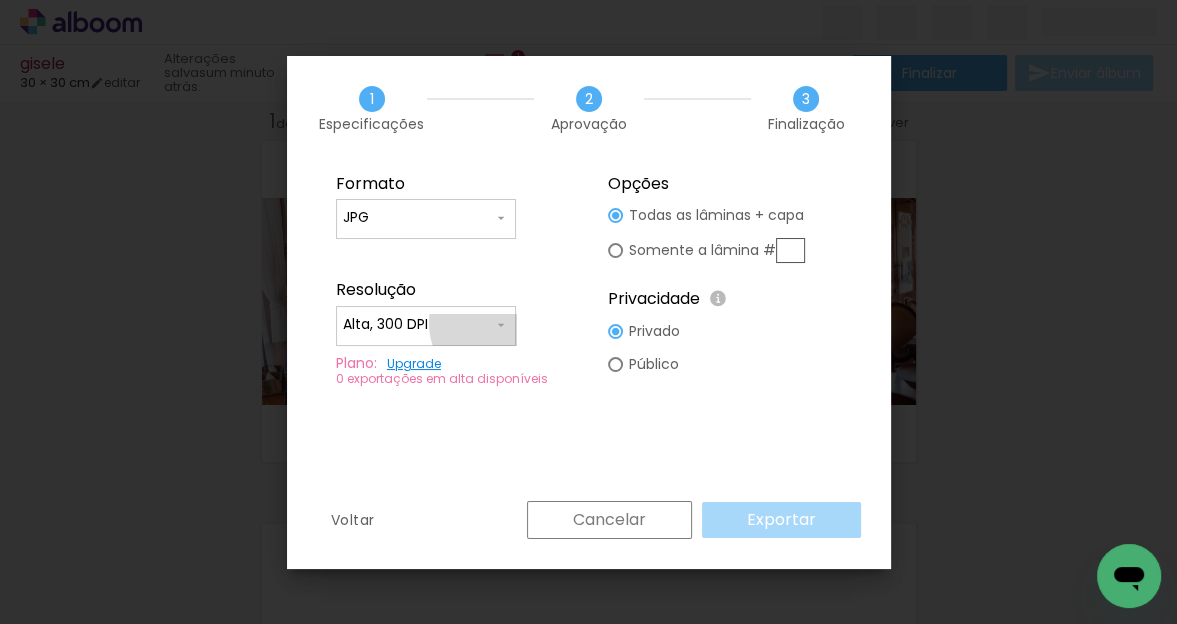 click 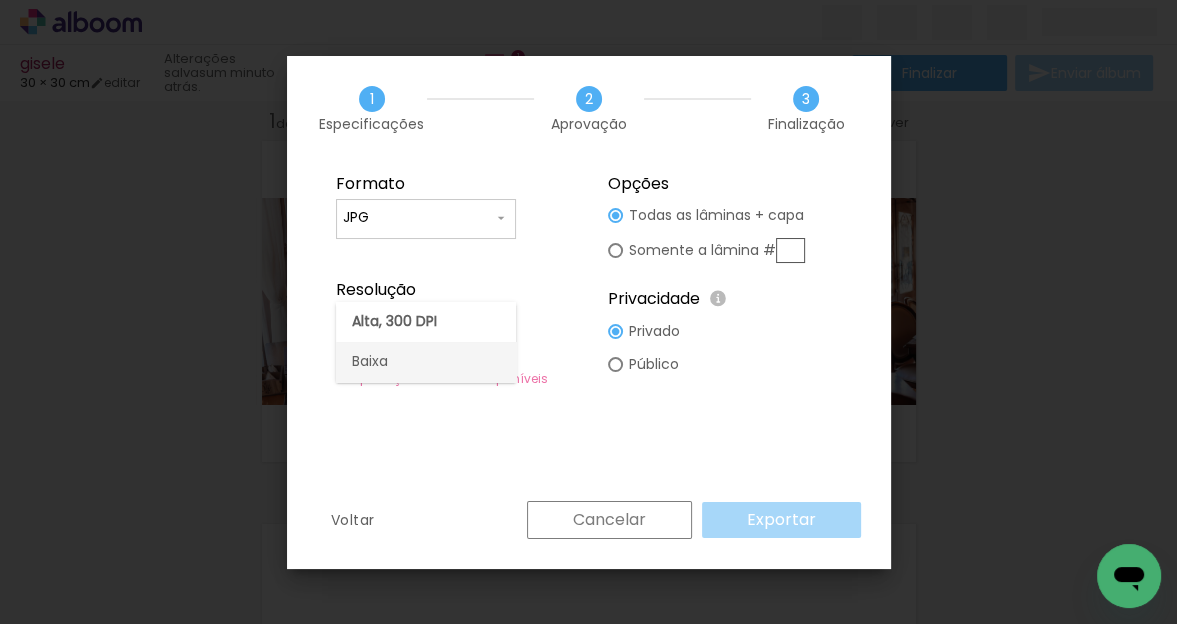 click on "Baixa" at bounding box center [426, 362] 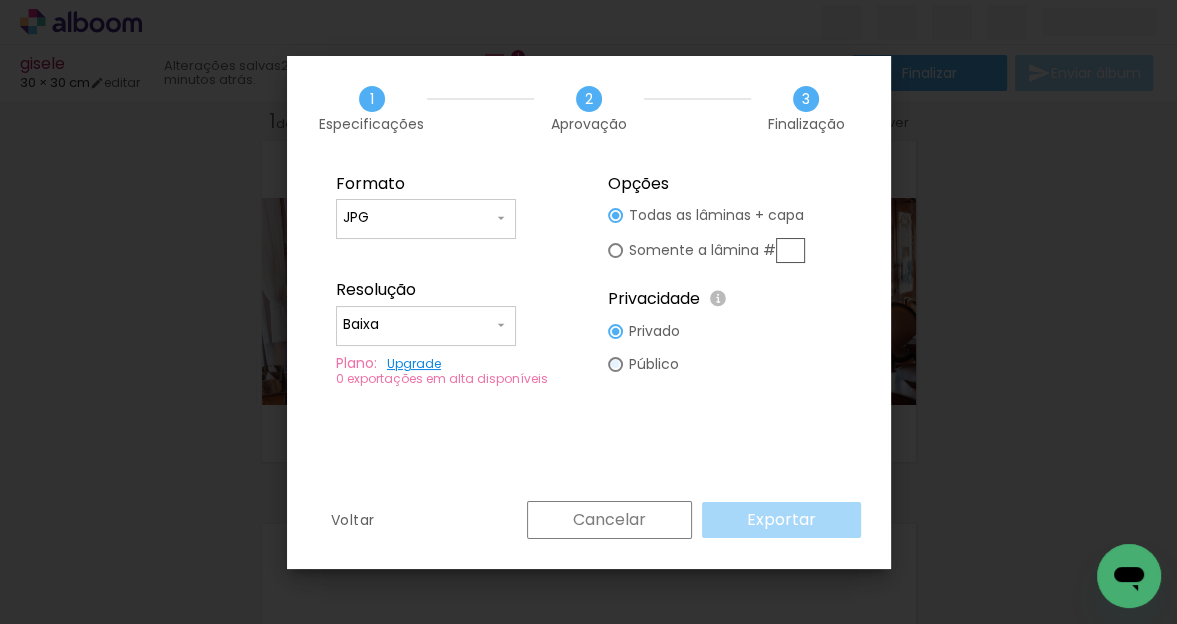 click at bounding box center (615, 215) 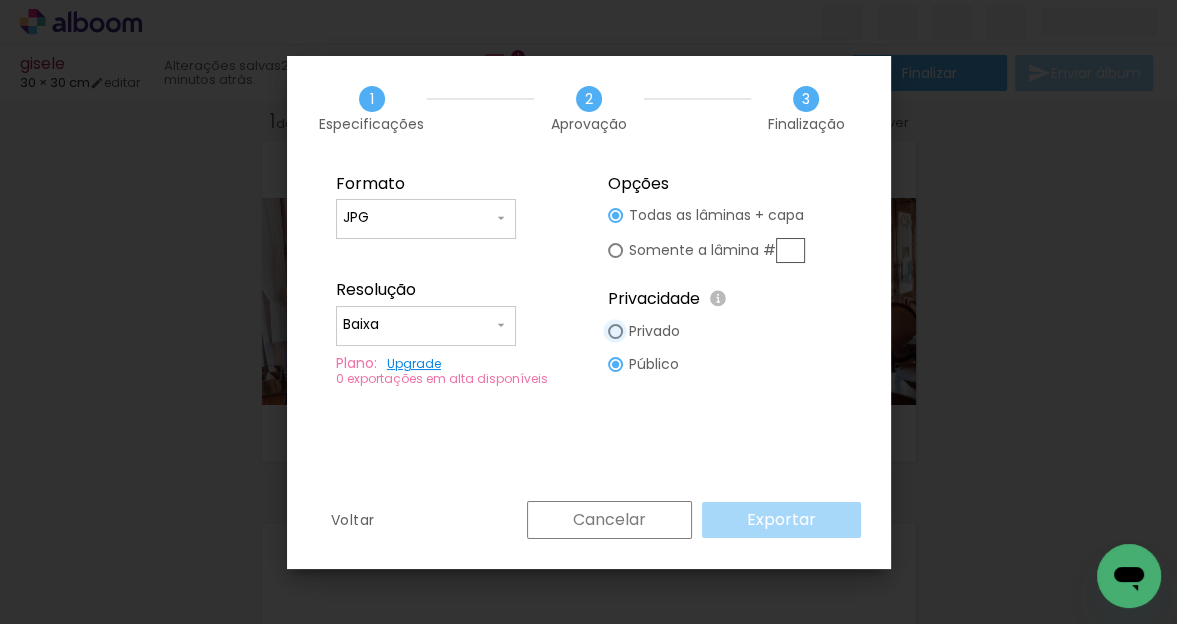 click at bounding box center [615, 215] 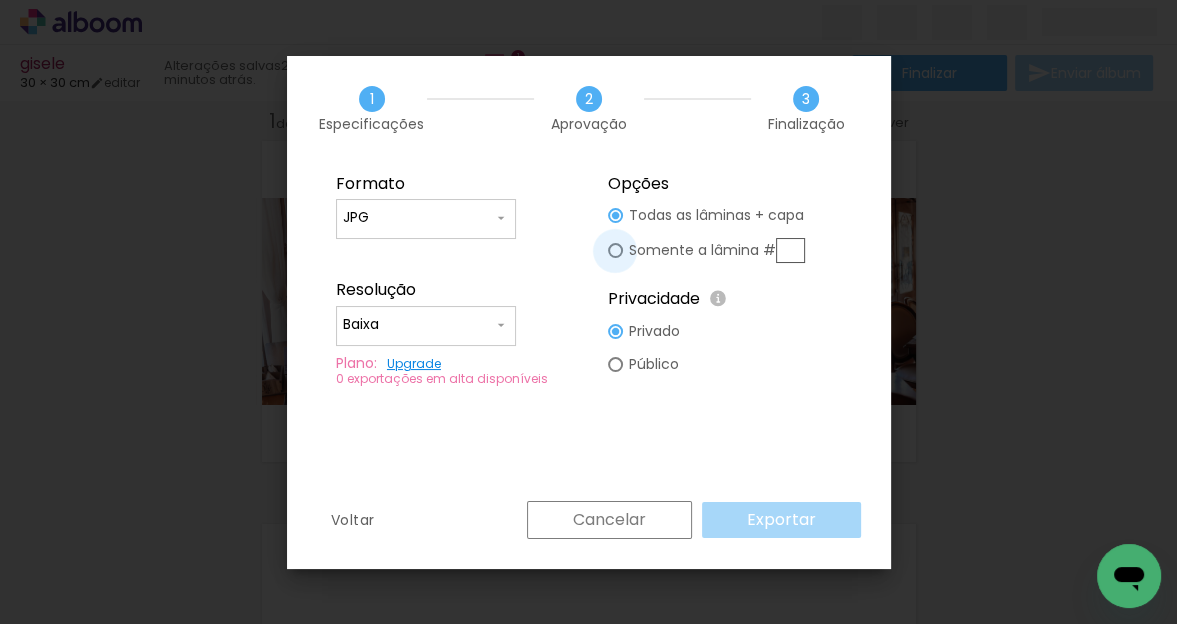 click at bounding box center (615, 215) 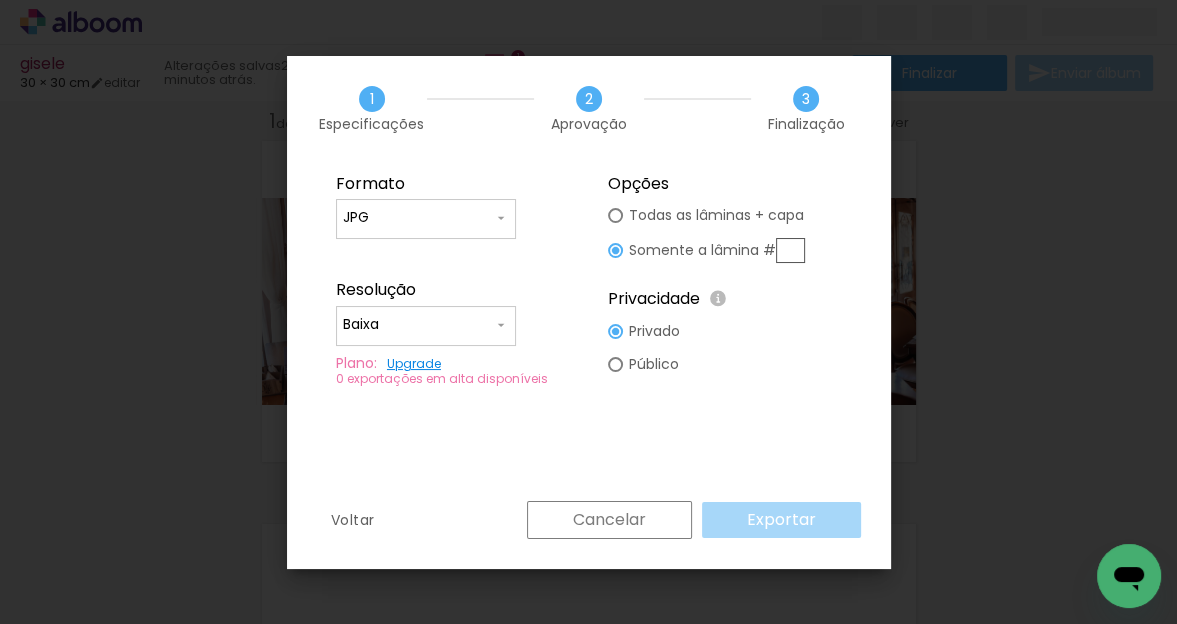 click at bounding box center [615, 215] 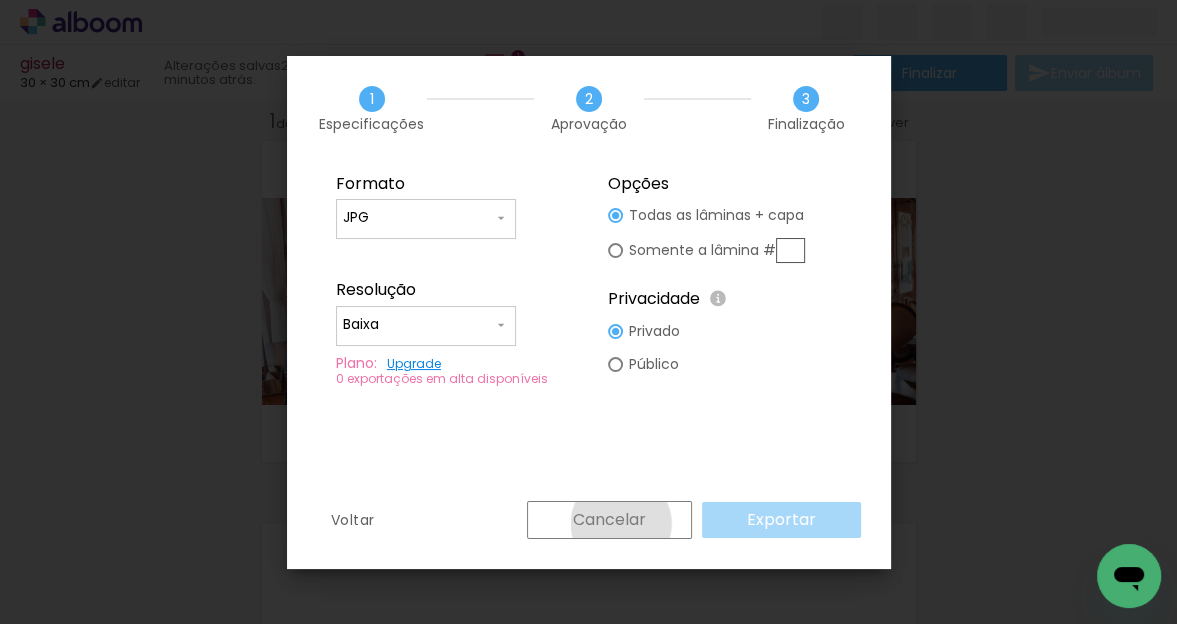 click on "Cancelar" at bounding box center [0, 0] 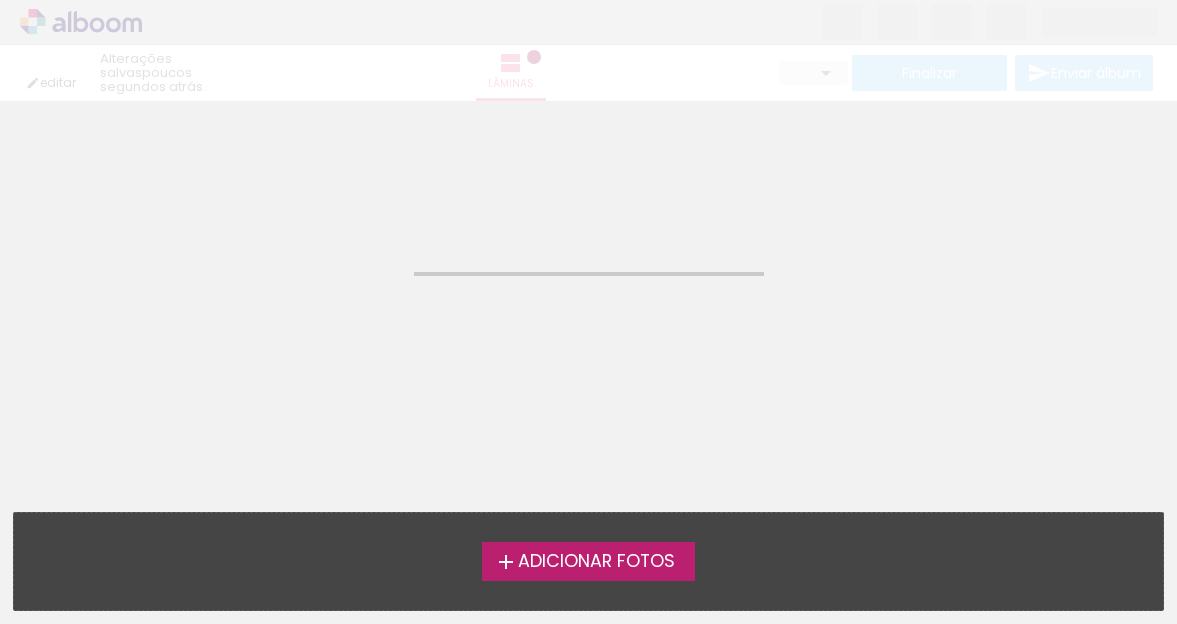 scroll, scrollTop: 0, scrollLeft: 0, axis: both 